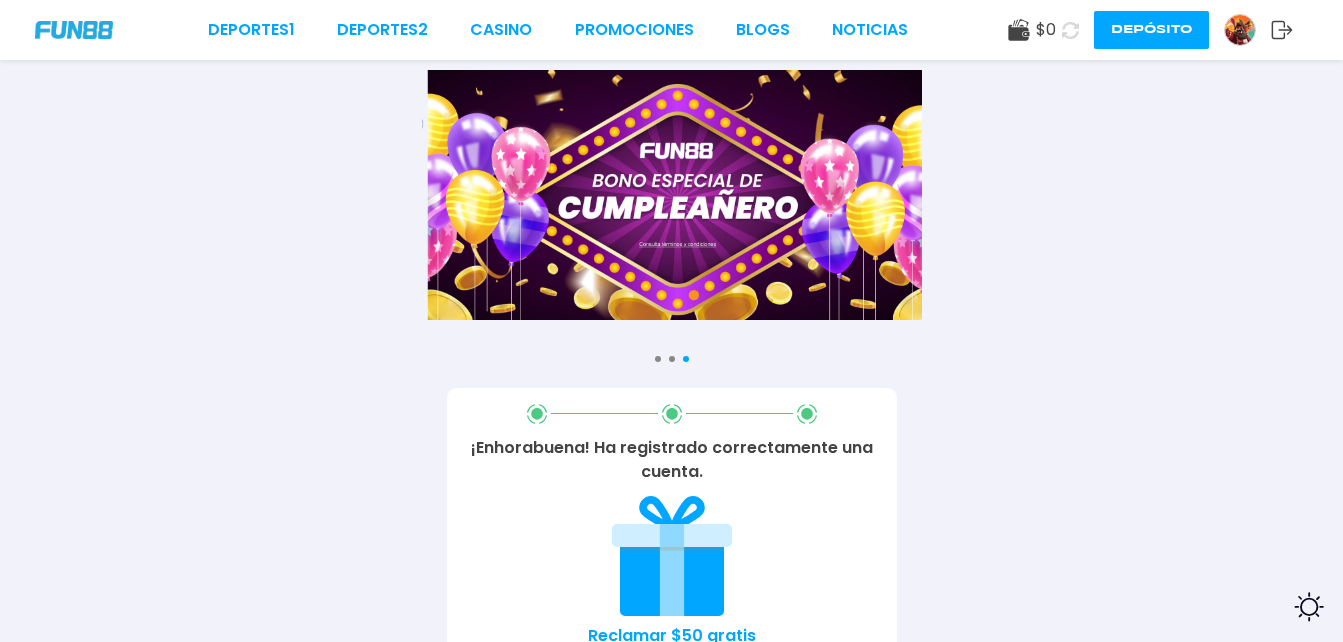 scroll, scrollTop: 541, scrollLeft: 0, axis: vertical 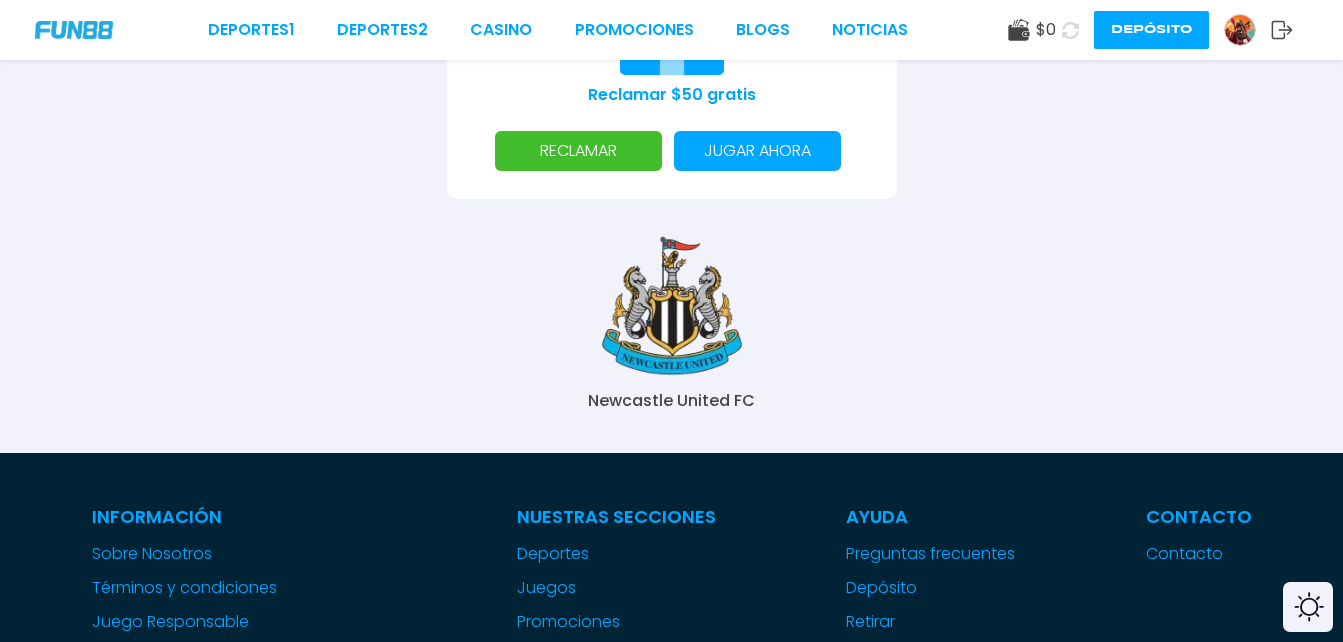 click on "RECLAMAR" at bounding box center [578, 151] 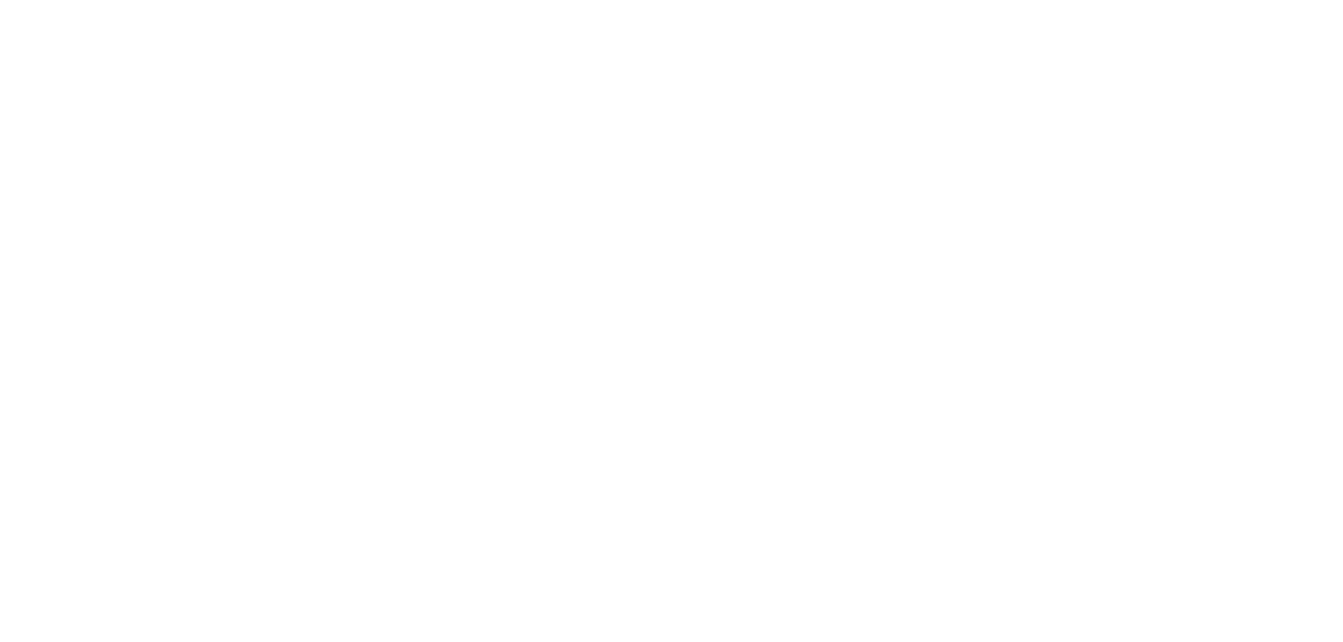 scroll, scrollTop: 0, scrollLeft: 0, axis: both 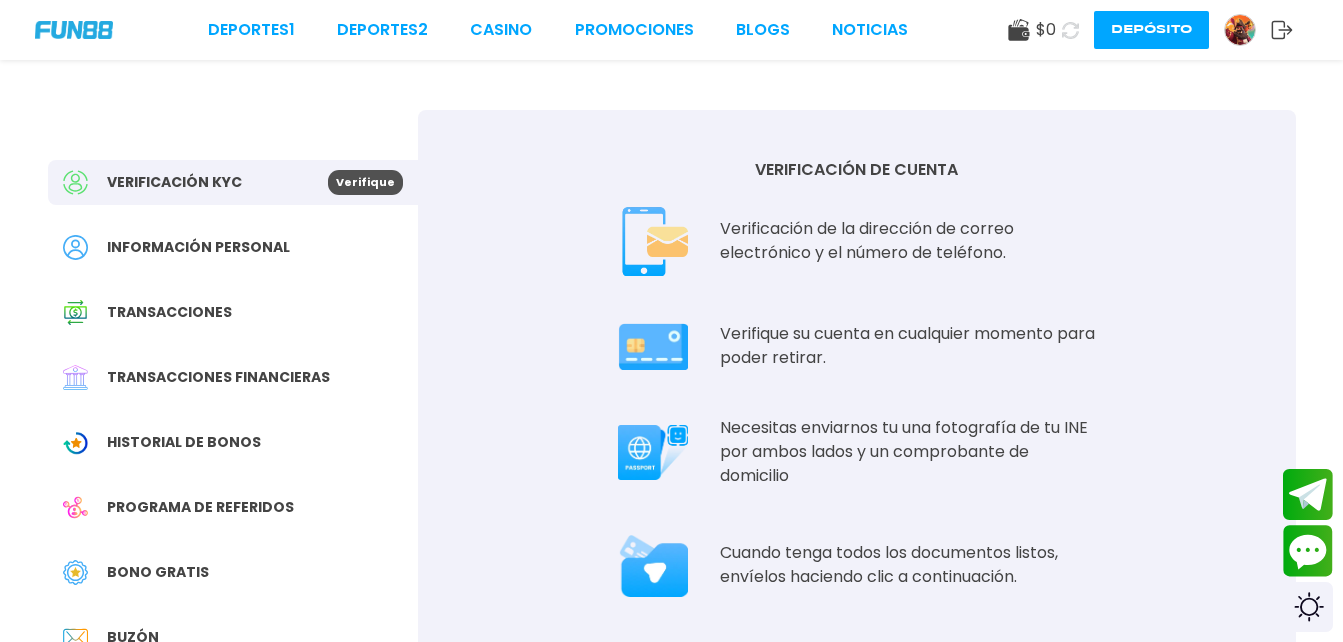 click on "Verificación KYC" at bounding box center (195, 182) 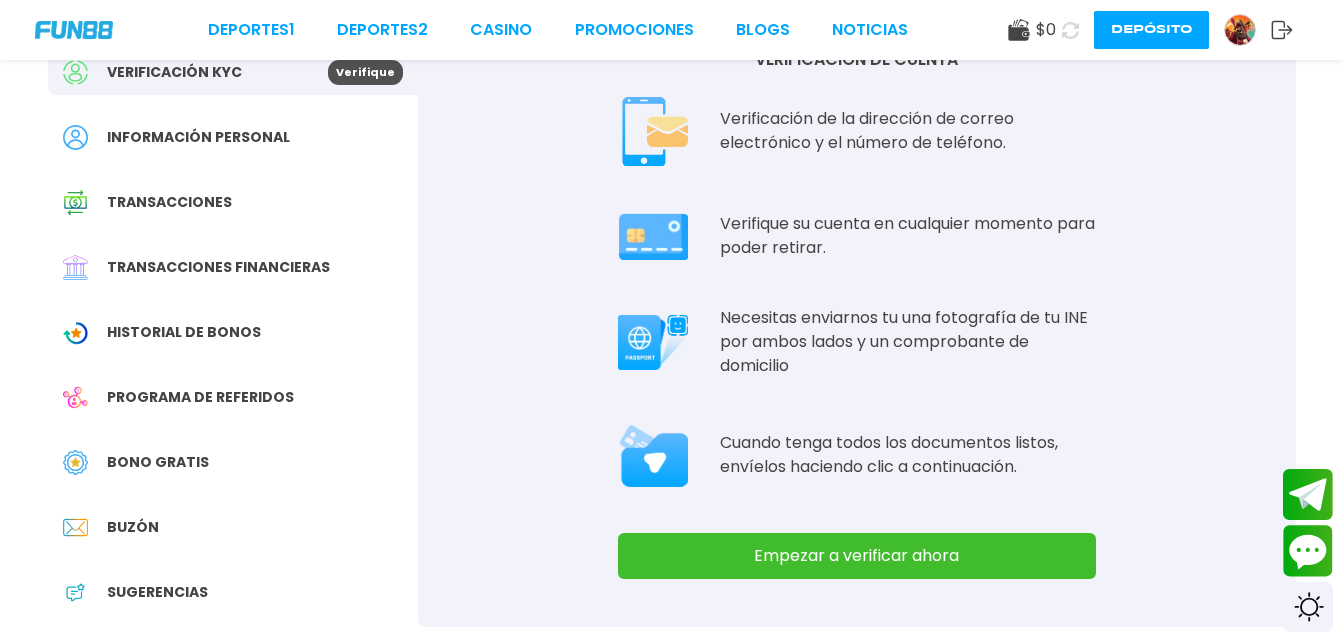 scroll, scrollTop: 160, scrollLeft: 0, axis: vertical 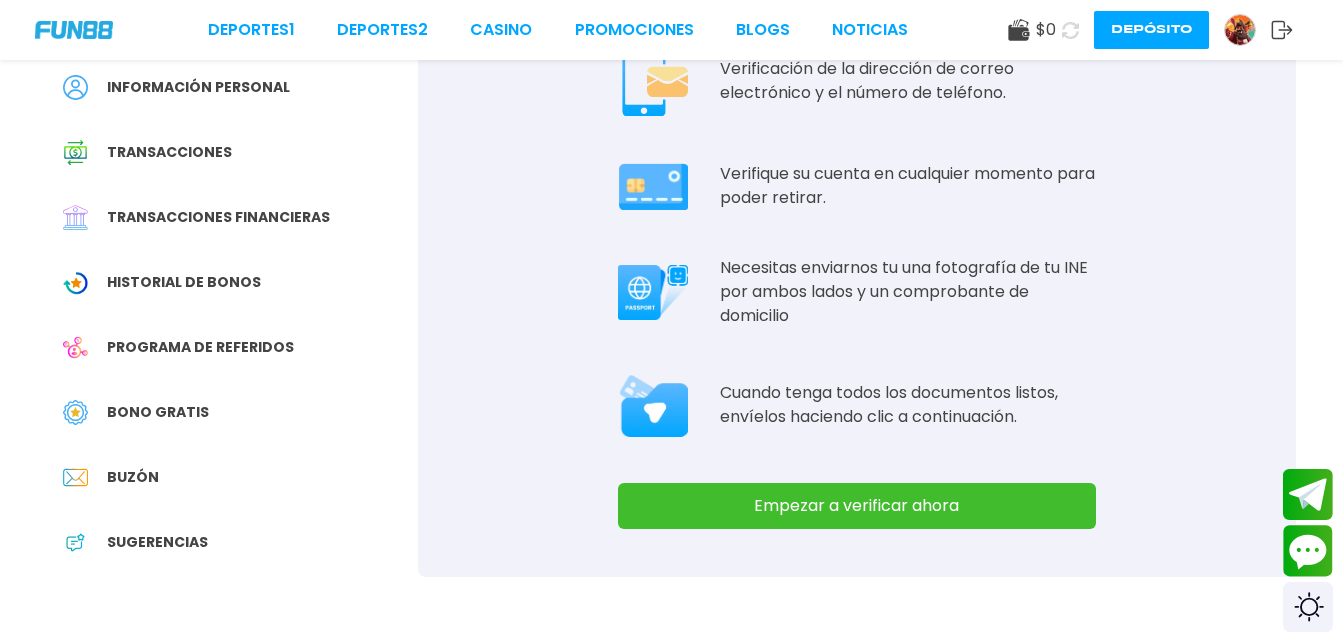 click on "Empezar a verificar ahora" at bounding box center [857, 506] 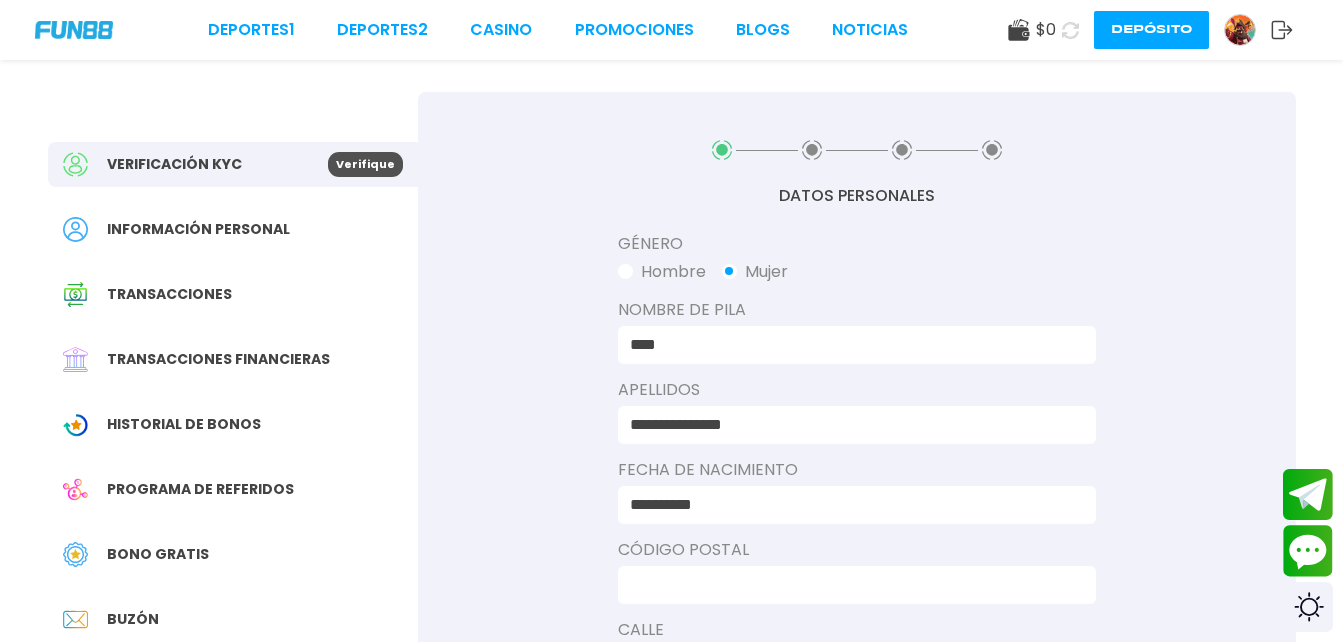 scroll, scrollTop: 21, scrollLeft: 0, axis: vertical 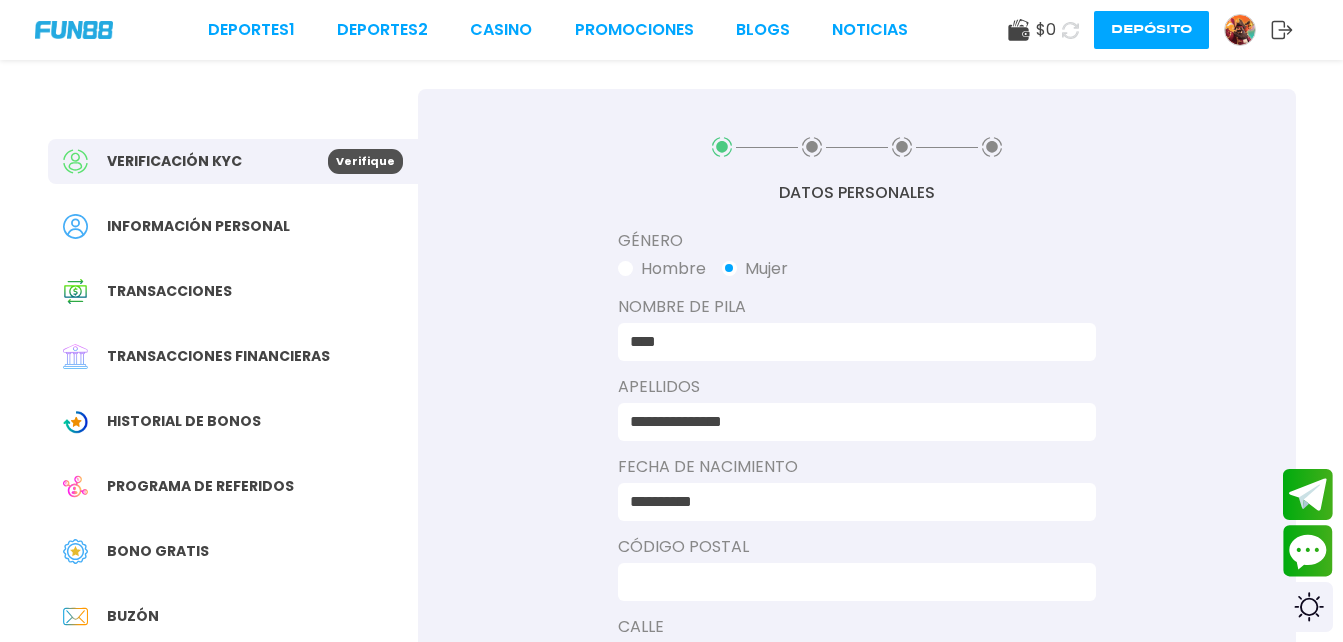 click at bounding box center (851, 582) 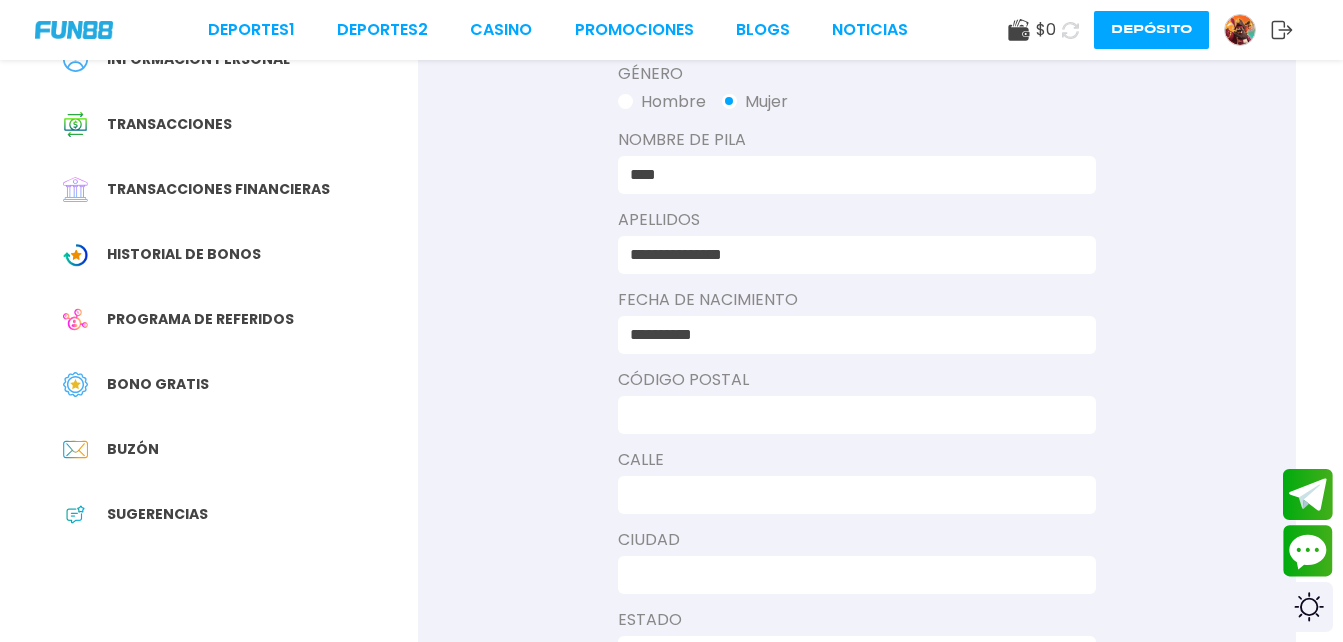 scroll, scrollTop: 189, scrollLeft: 0, axis: vertical 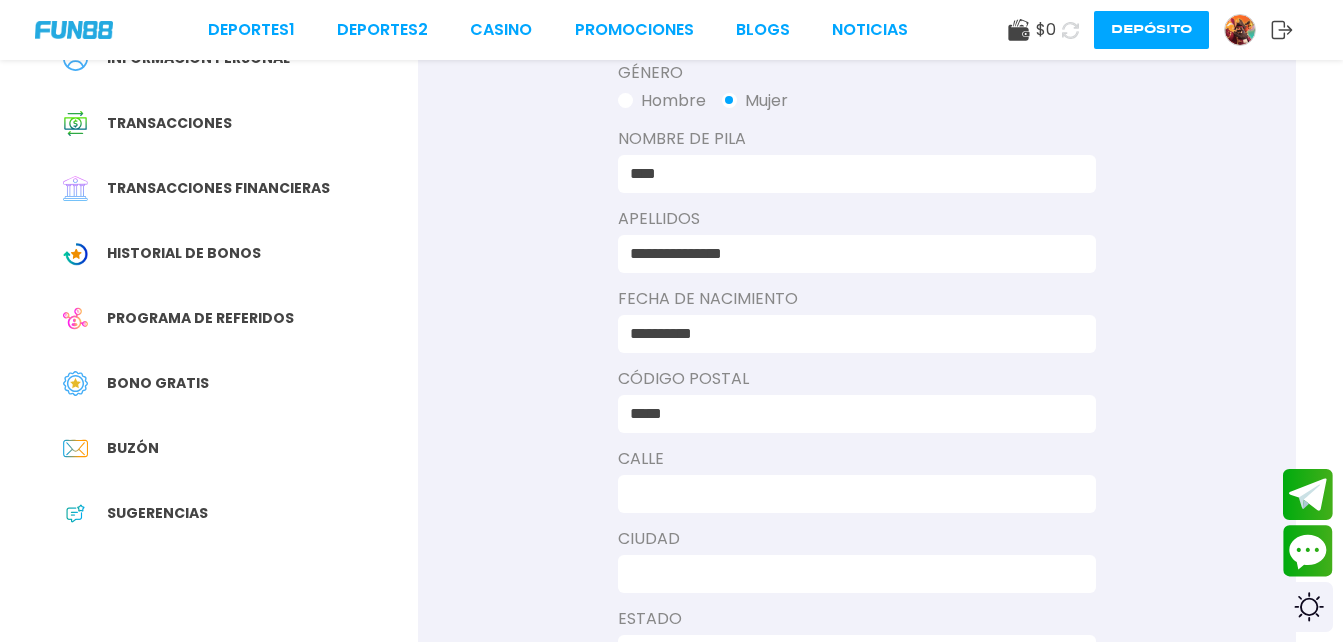 type on "*****" 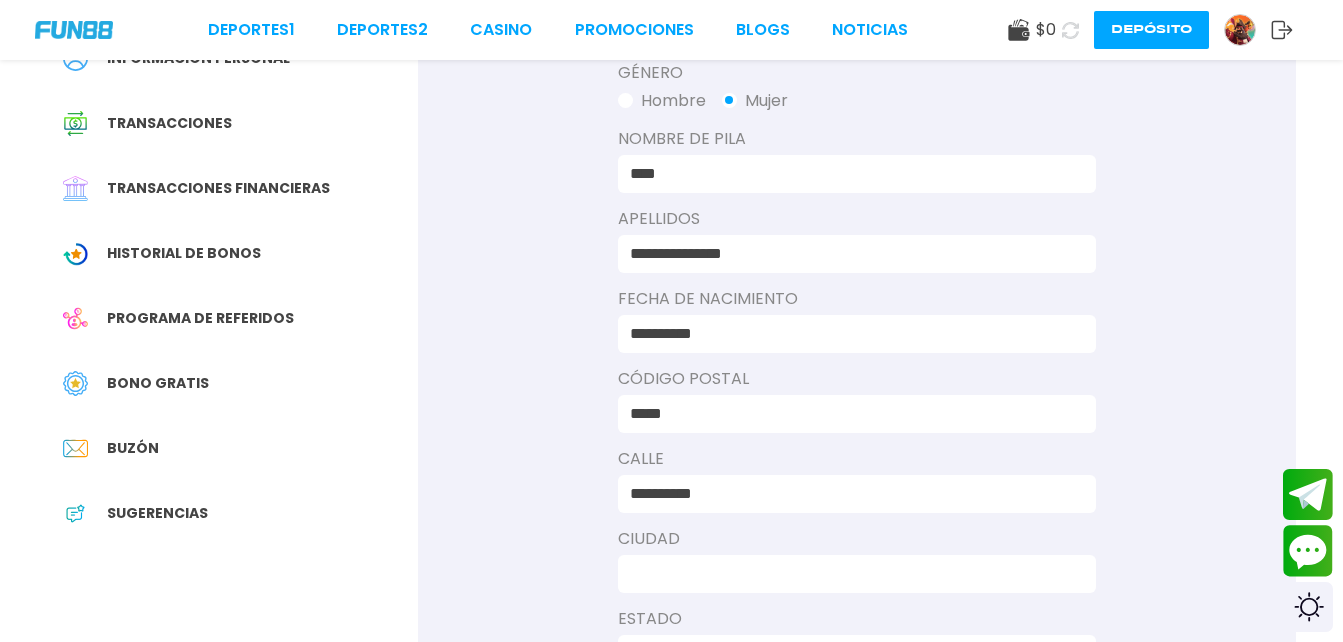 type on "*********" 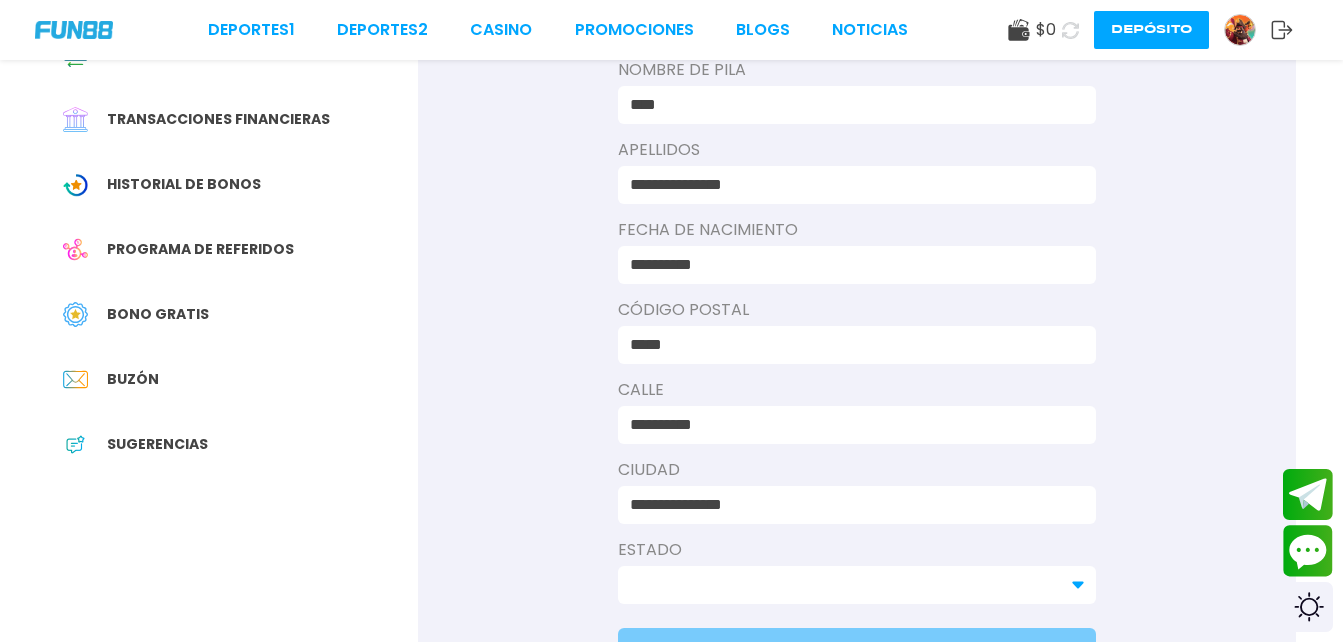 scroll, scrollTop: 284, scrollLeft: 0, axis: vertical 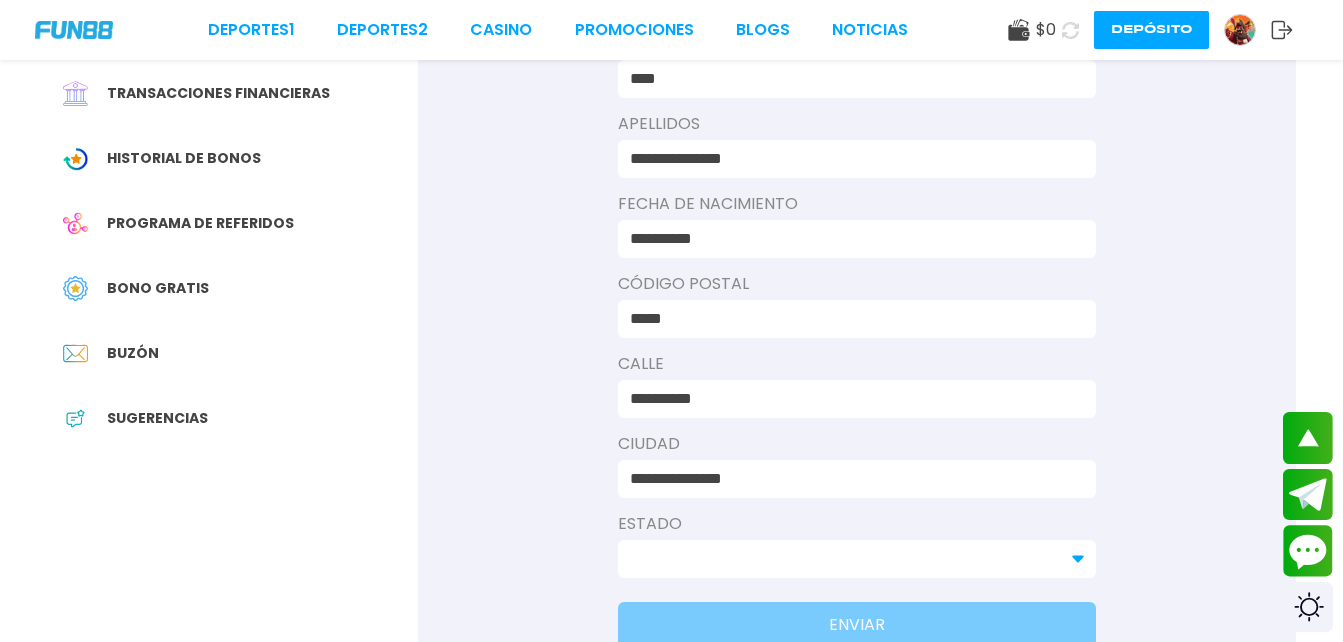 type on "**********" 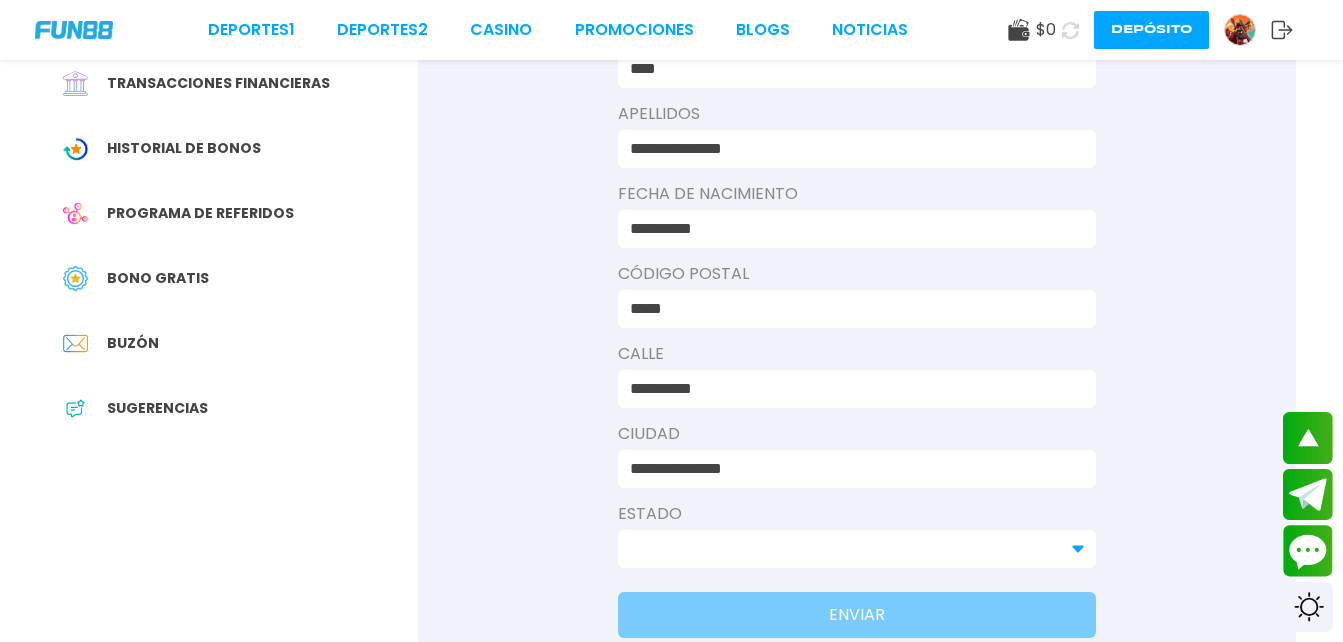 scroll, scrollTop: 298, scrollLeft: 0, axis: vertical 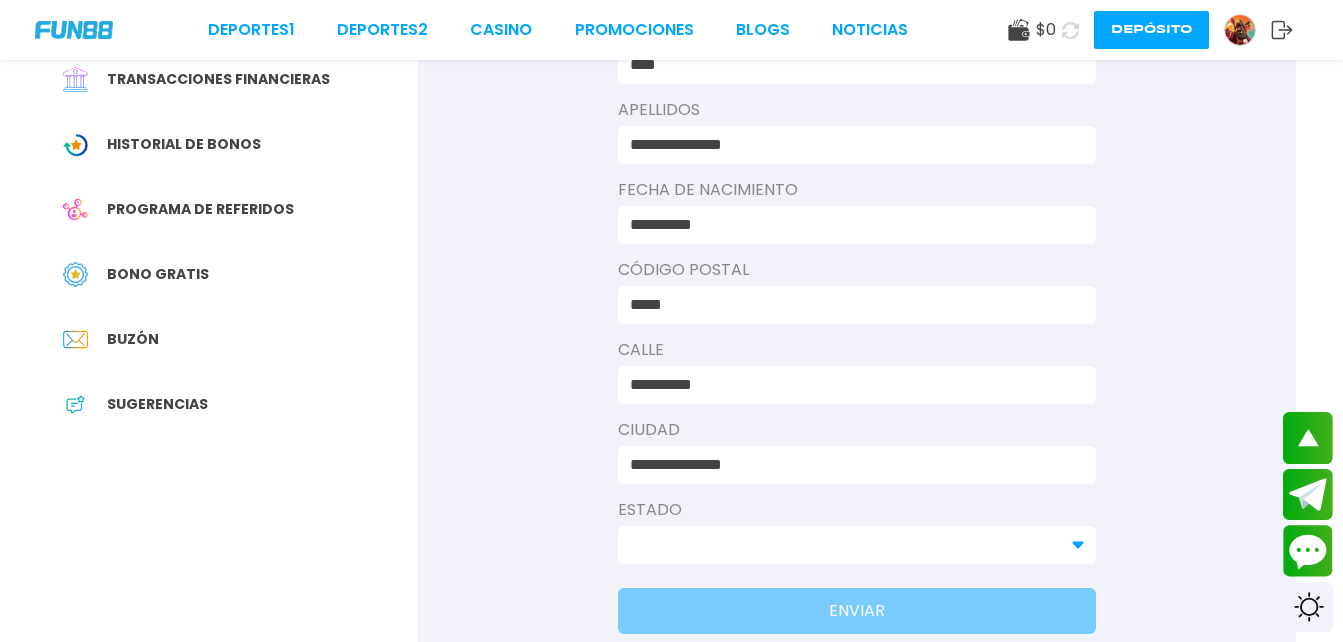 click 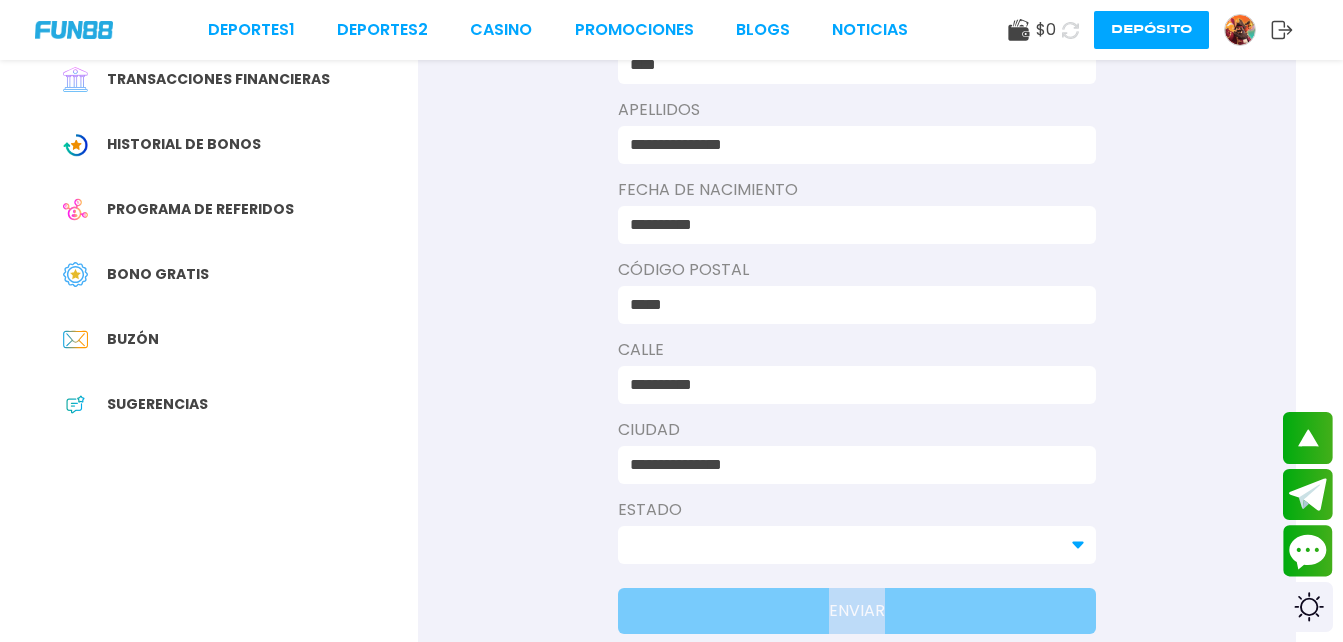 click 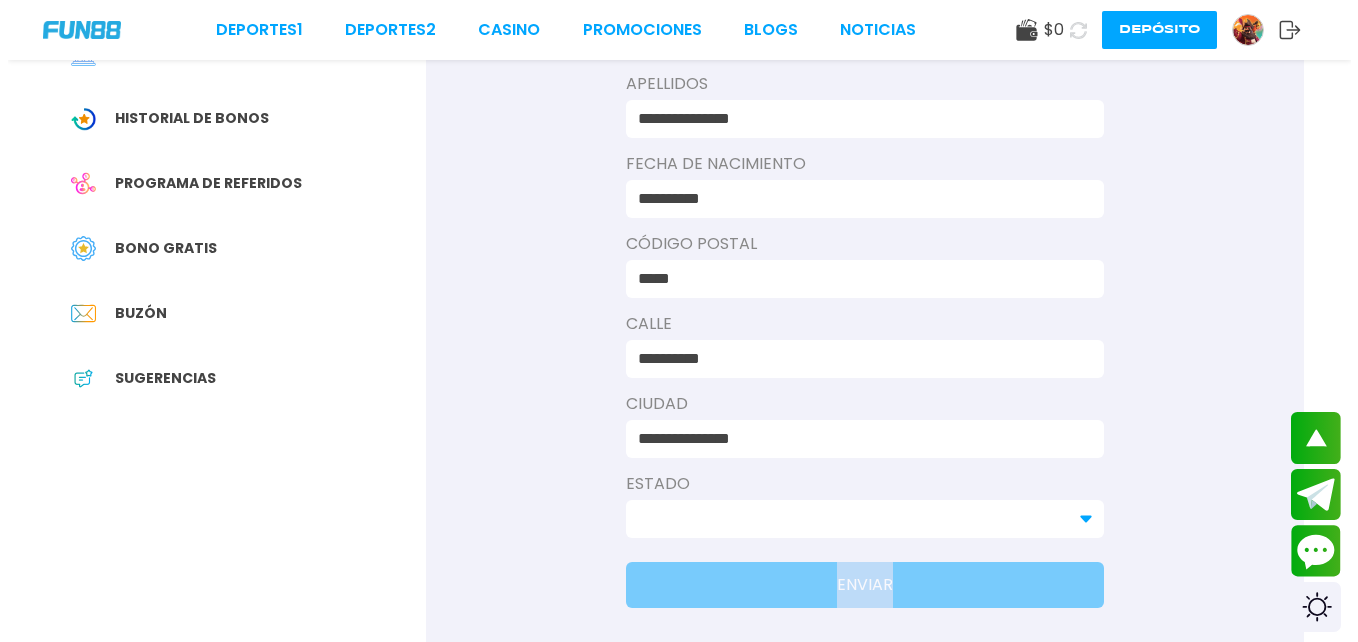 scroll, scrollTop: 354, scrollLeft: 0, axis: vertical 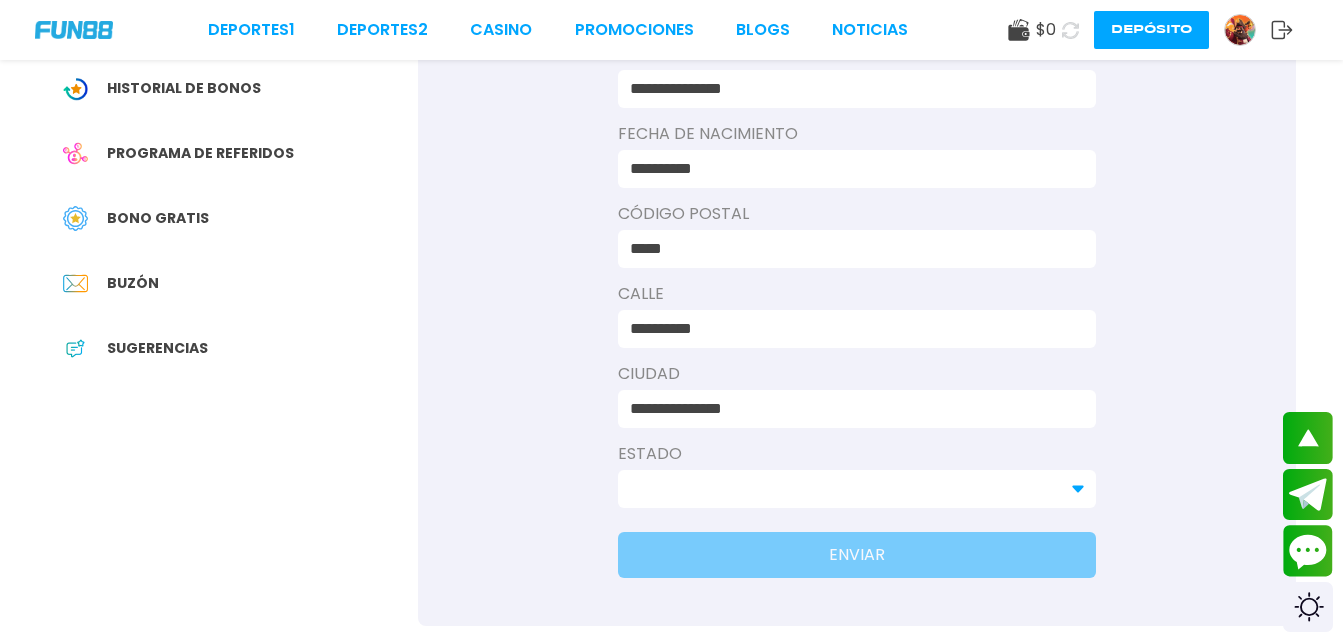 click at bounding box center [857, 489] 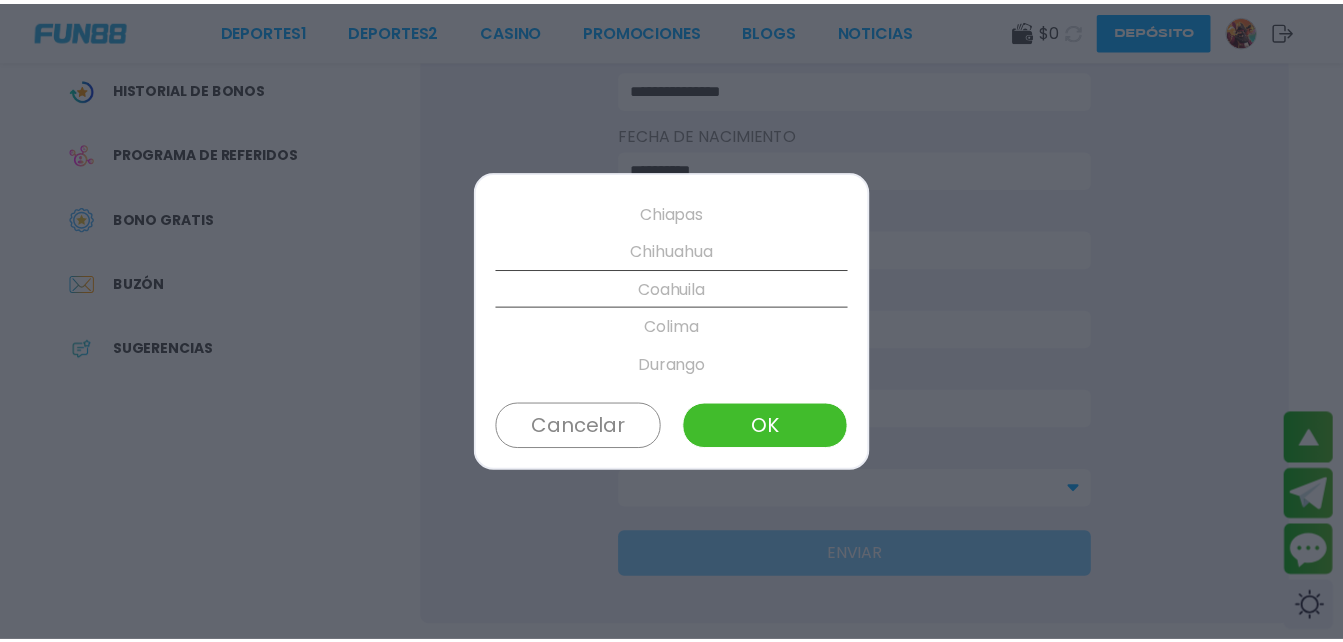 scroll, scrollTop: 266, scrollLeft: 0, axis: vertical 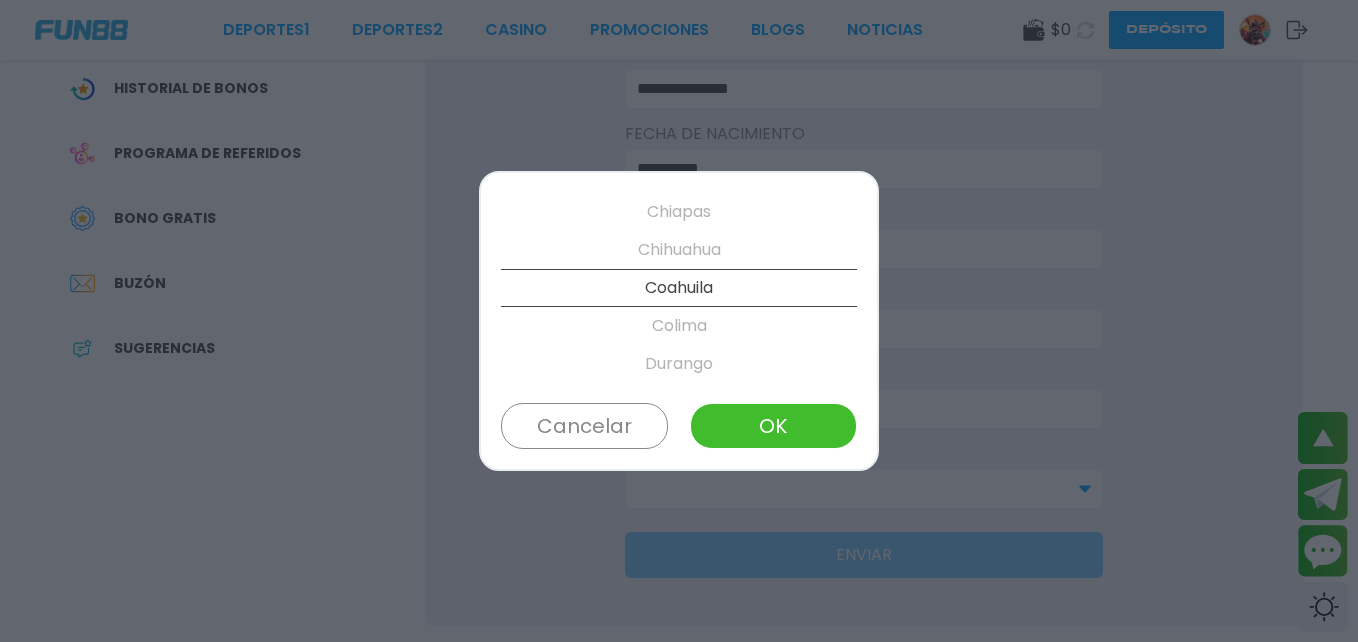 click on "OK" at bounding box center (773, 426) 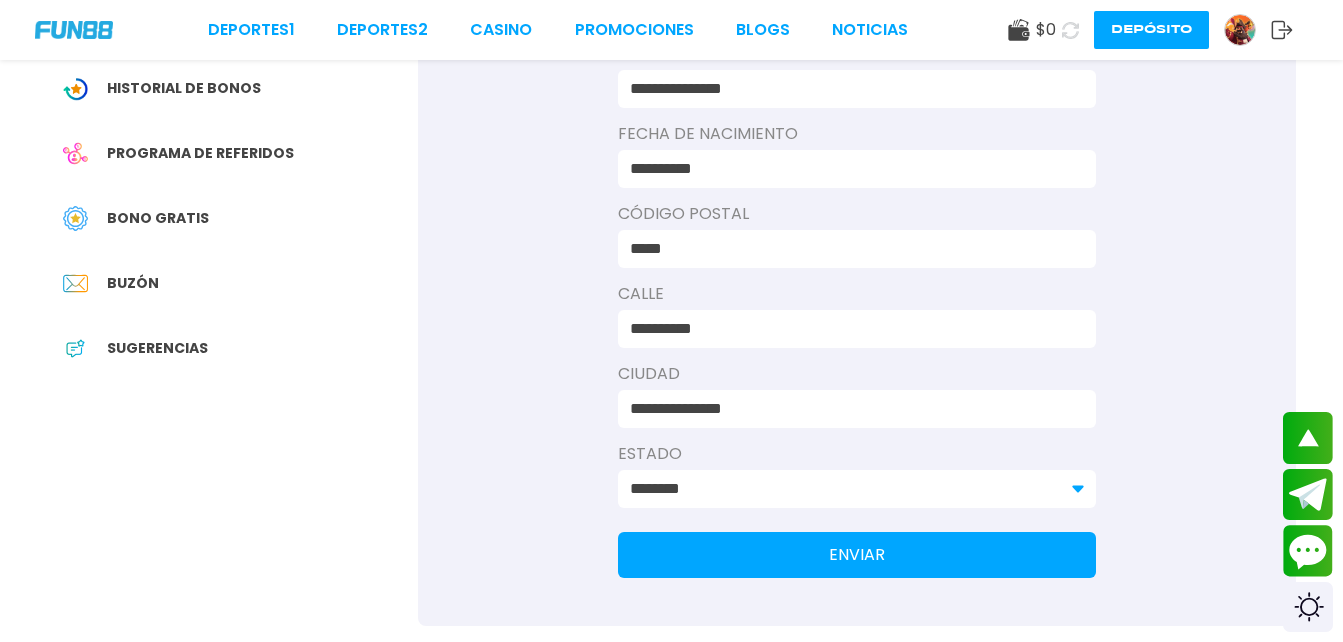 click on "ENVIAR" at bounding box center (857, 555) 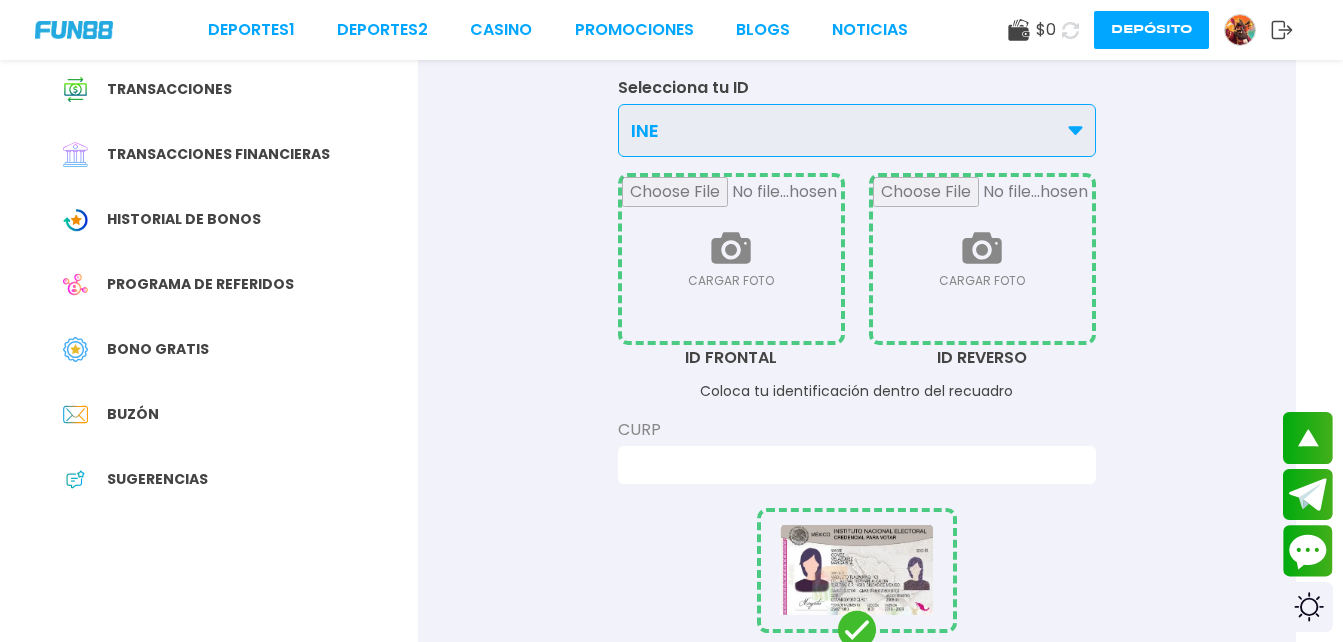 scroll, scrollTop: 0, scrollLeft: 0, axis: both 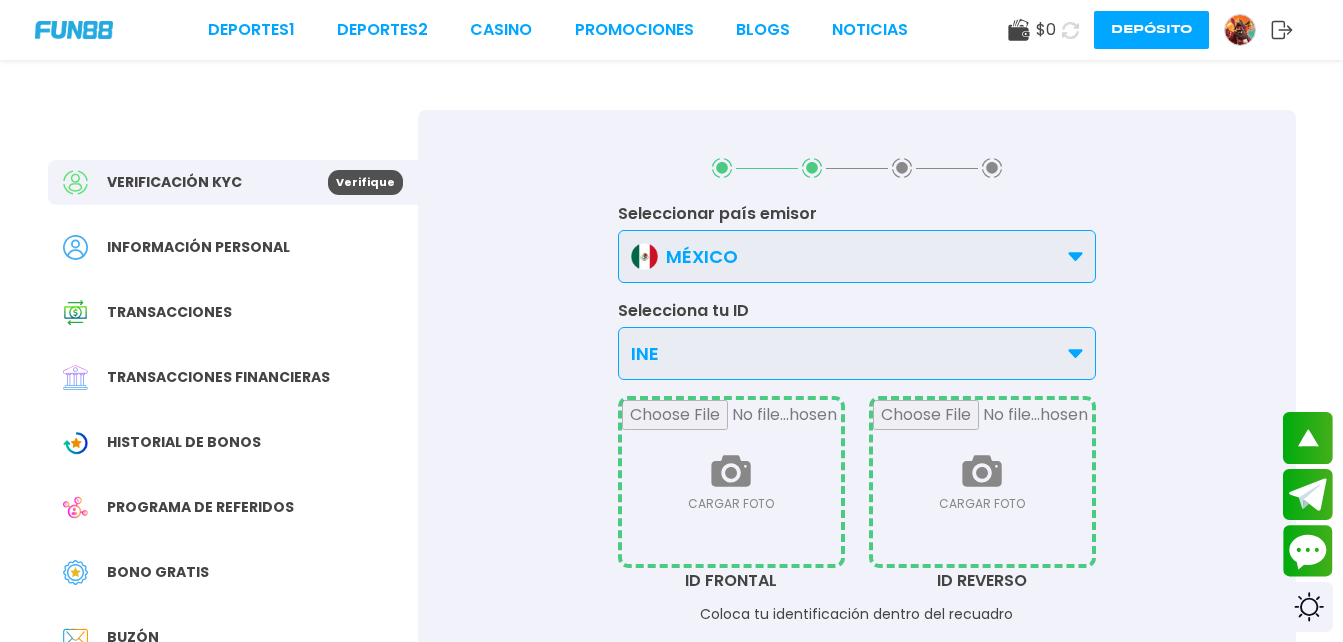 click at bounding box center [731, 482] 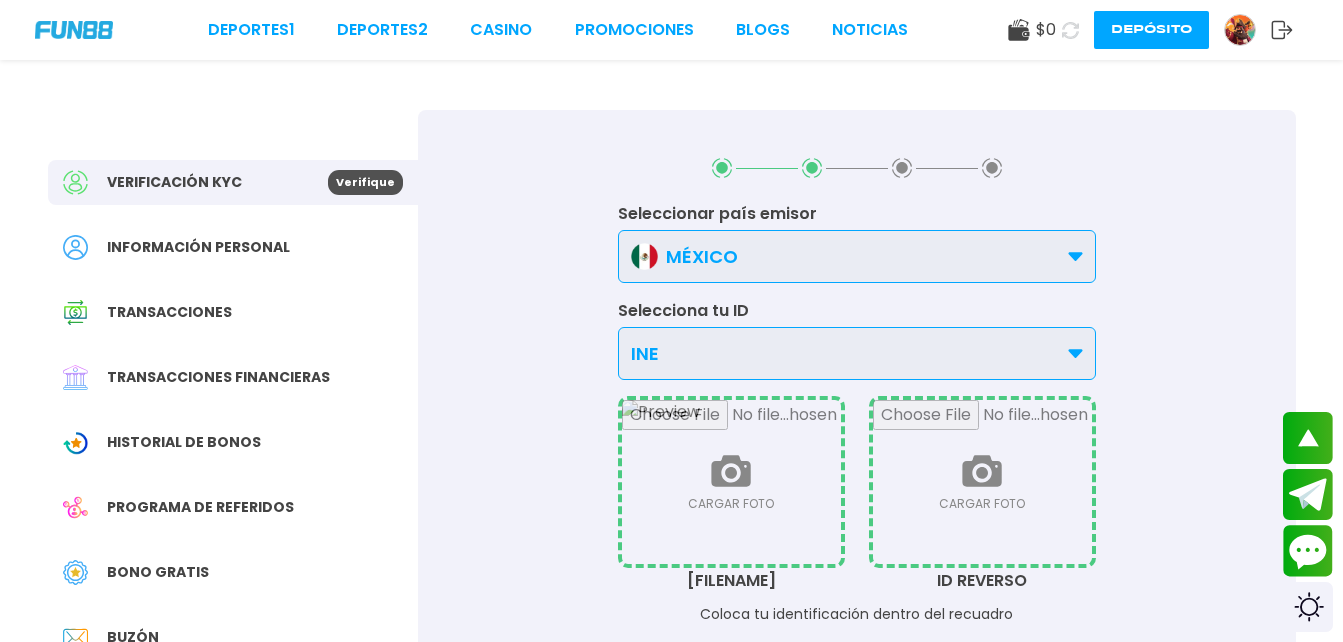 click at bounding box center (982, 482) 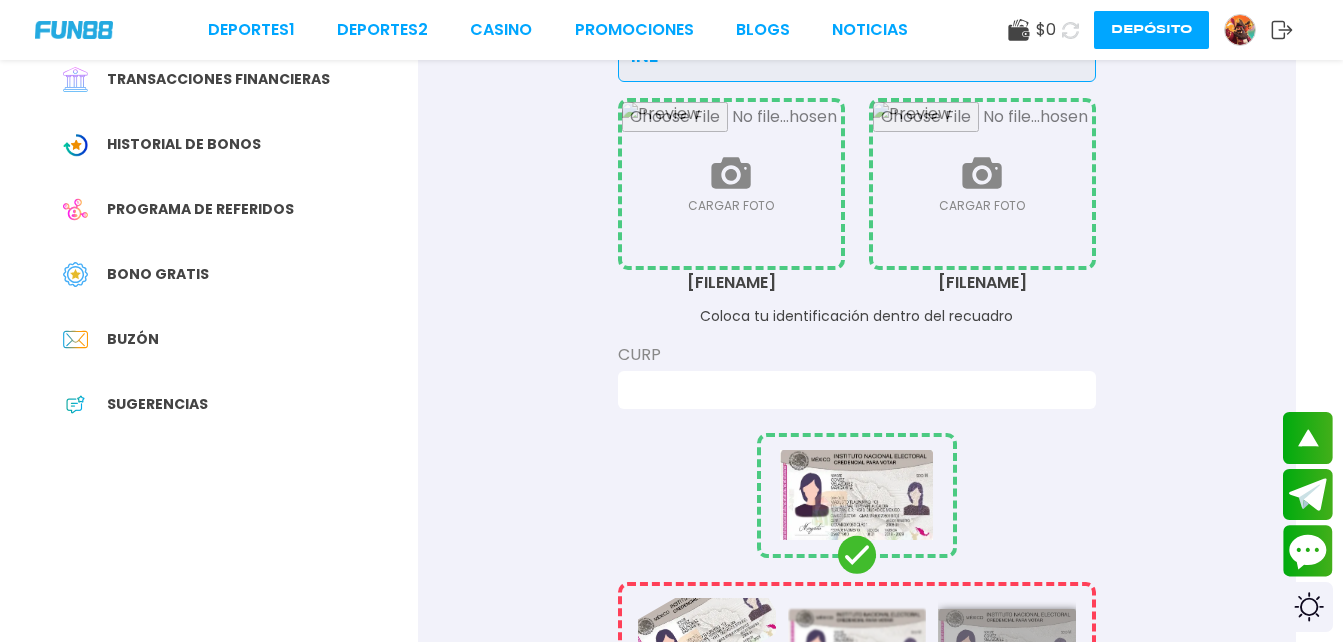 scroll, scrollTop: 310, scrollLeft: 0, axis: vertical 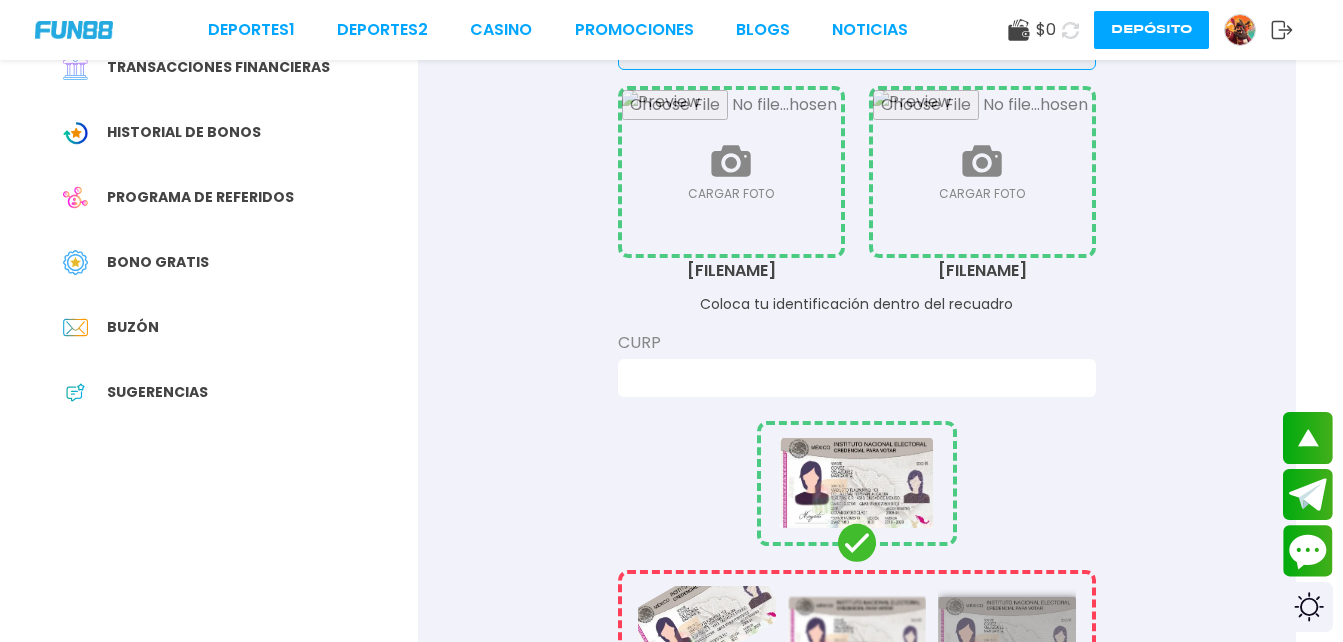 click on "CURP" at bounding box center (857, 343) 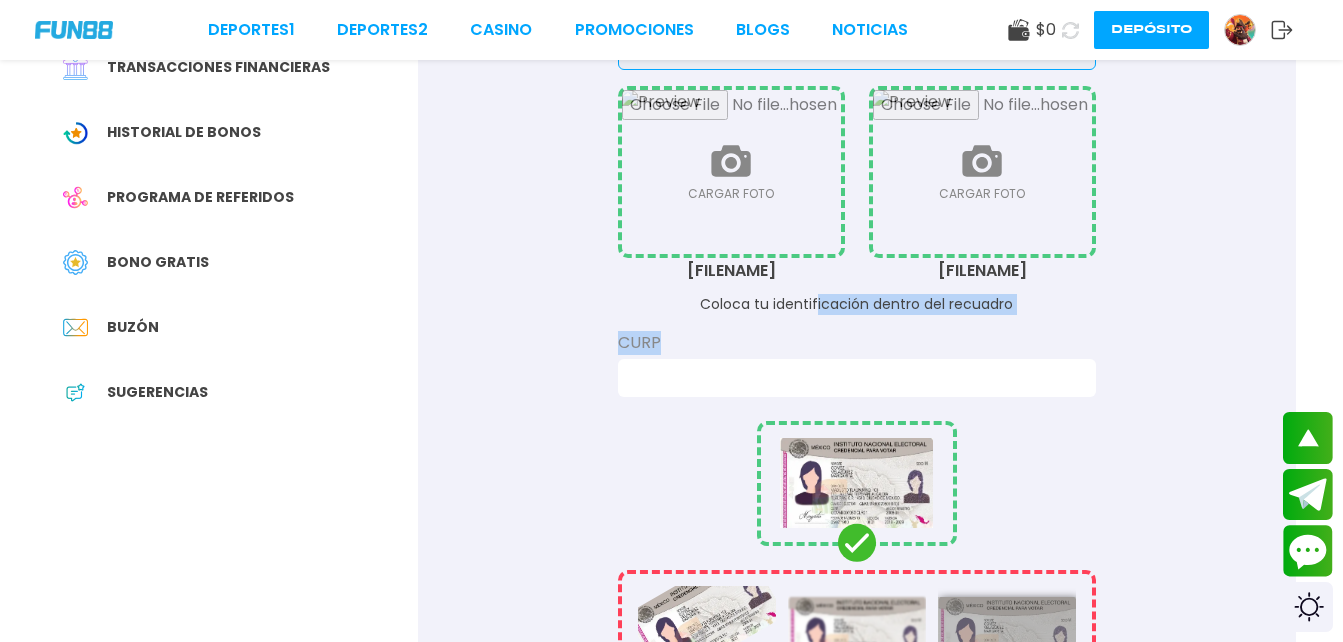 drag, startPoint x: 662, startPoint y: 336, endPoint x: 819, endPoint y: 306, distance: 159.84055 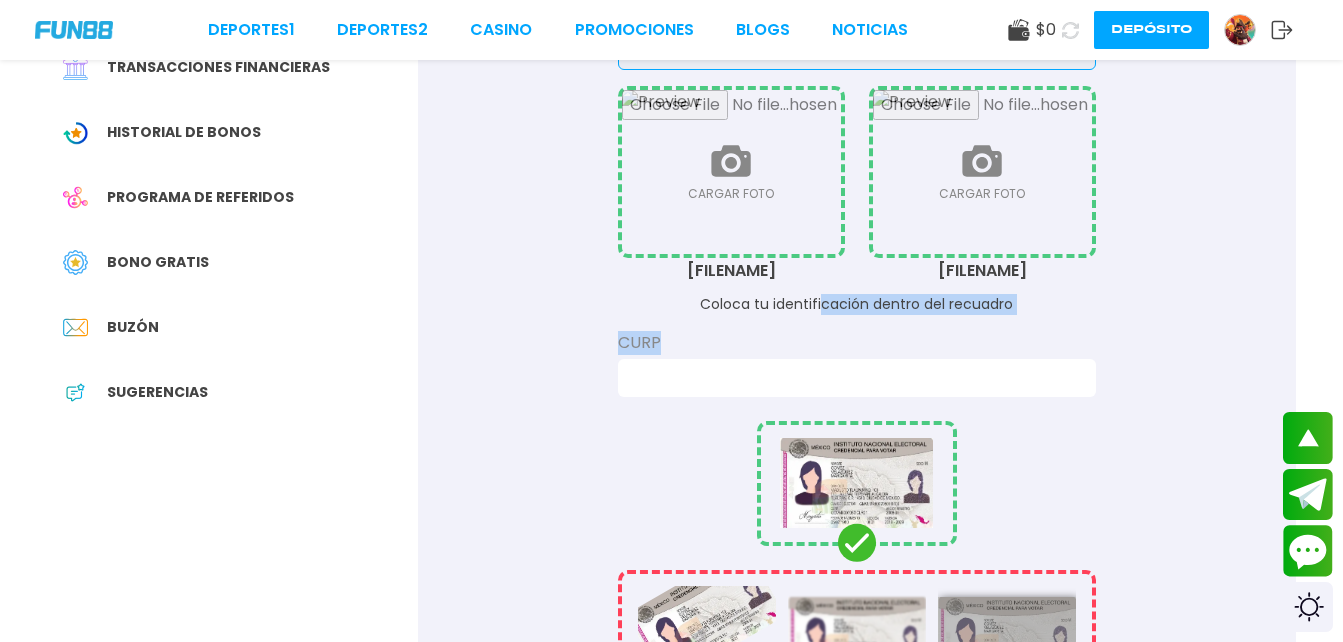 drag, startPoint x: 819, startPoint y: 306, endPoint x: 730, endPoint y: 346, distance: 97.575615 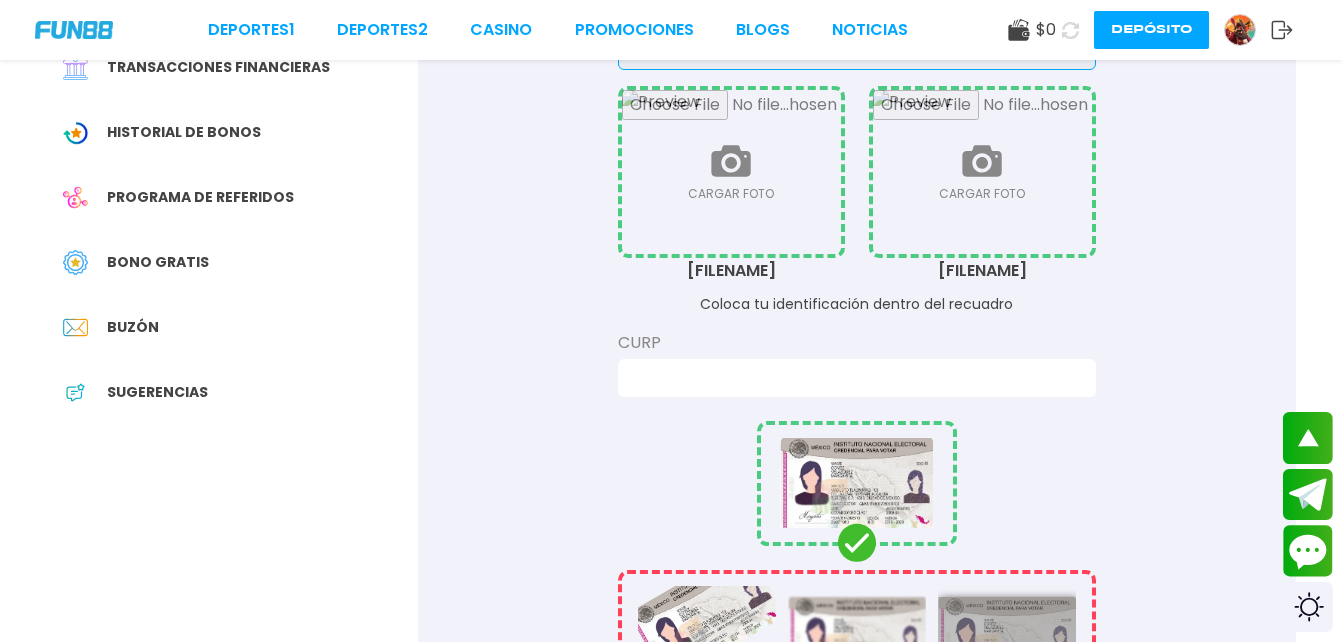 click on "CURP" at bounding box center (857, 343) 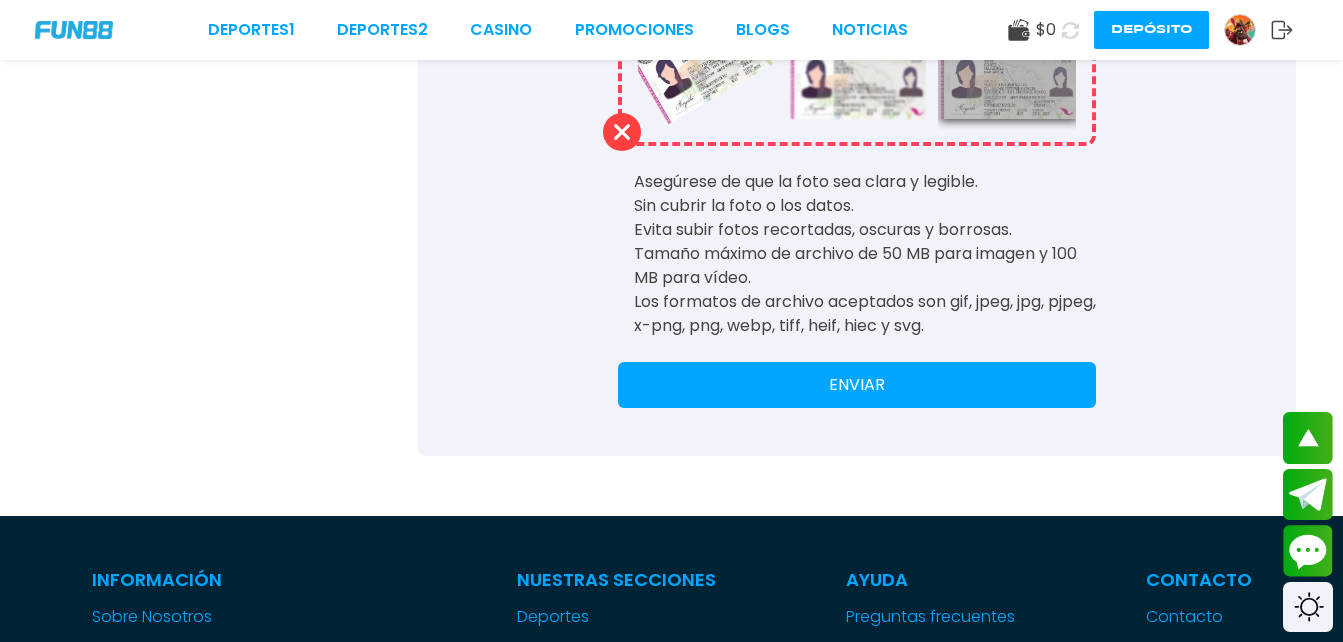 scroll, scrollTop: 870, scrollLeft: 0, axis: vertical 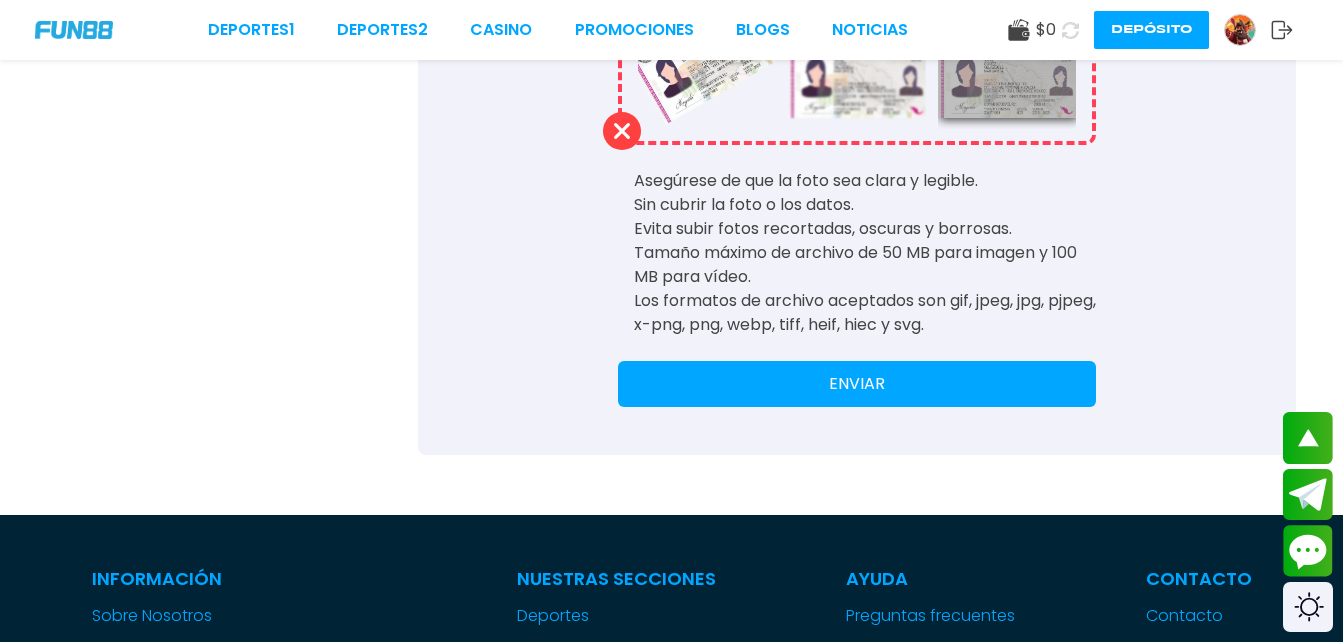 type on "**********" 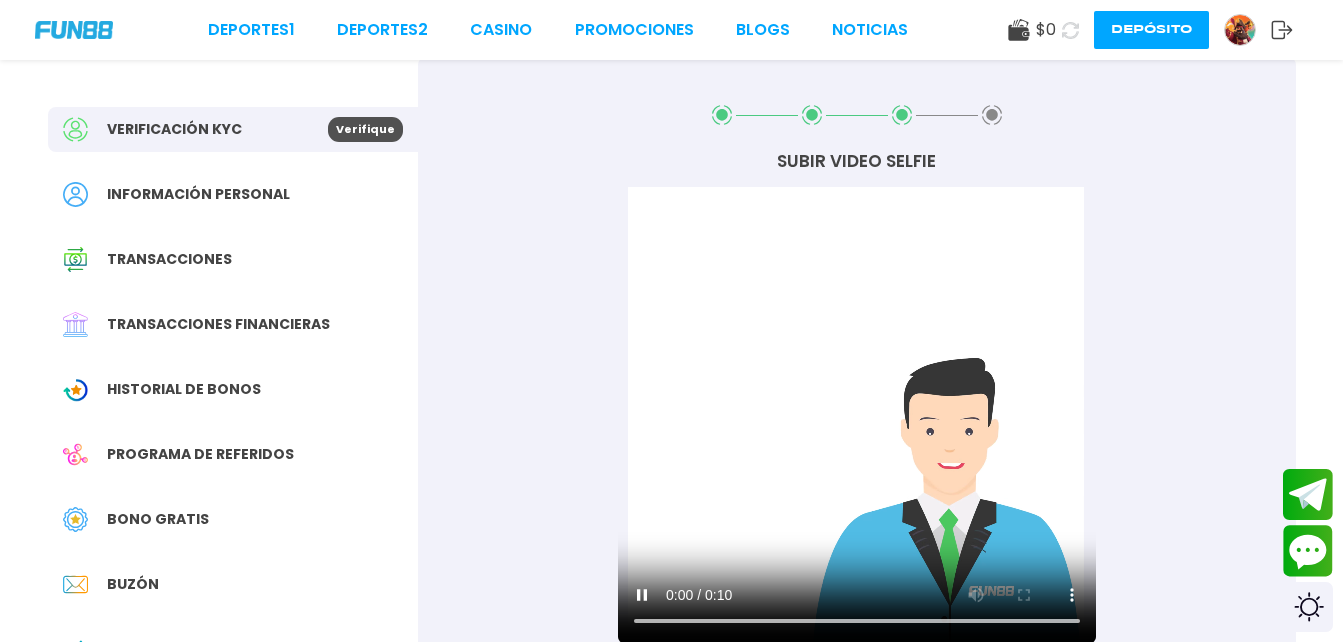 scroll, scrollTop: 199, scrollLeft: 0, axis: vertical 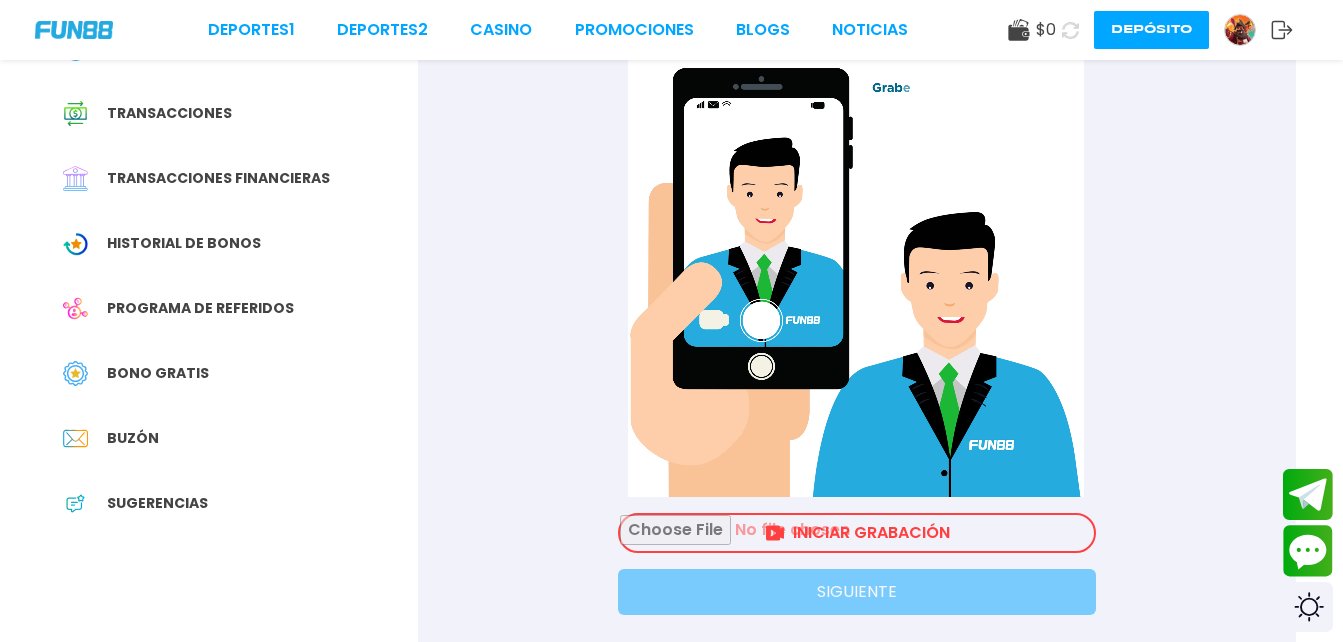 click at bounding box center [857, 533] 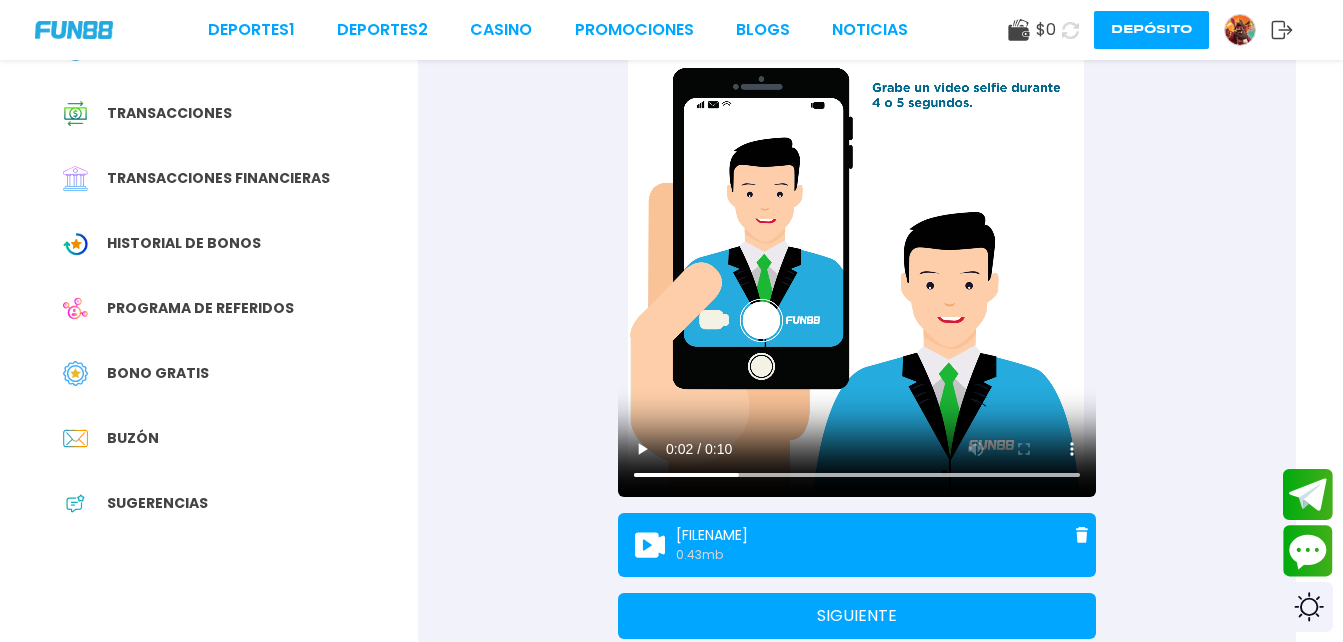 click on "SIGUIENTE" at bounding box center [857, 616] 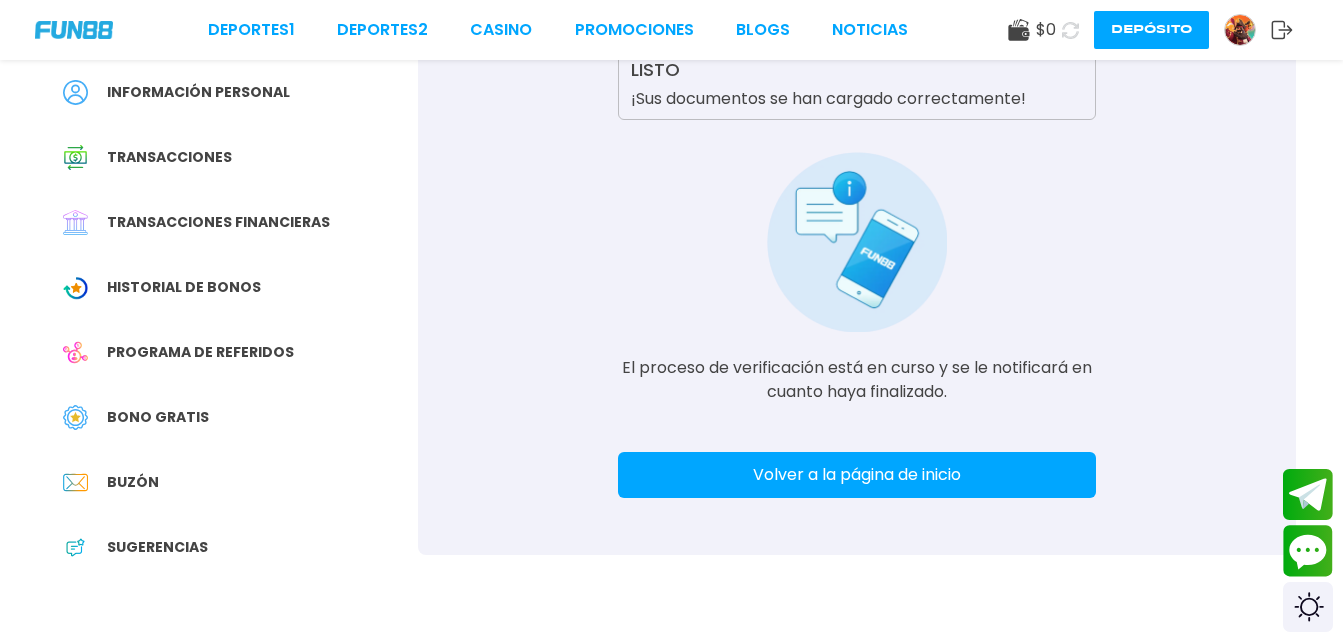 scroll, scrollTop: 163, scrollLeft: 0, axis: vertical 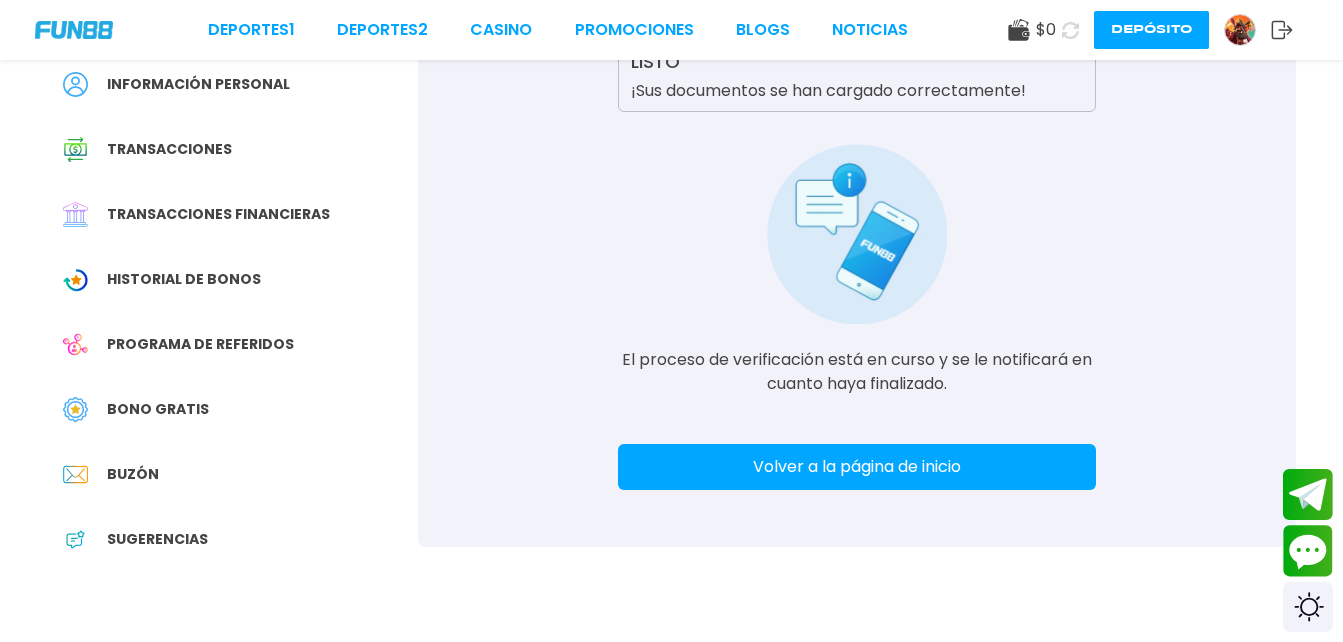 click on "Volver a la página de inicio" at bounding box center [857, 467] 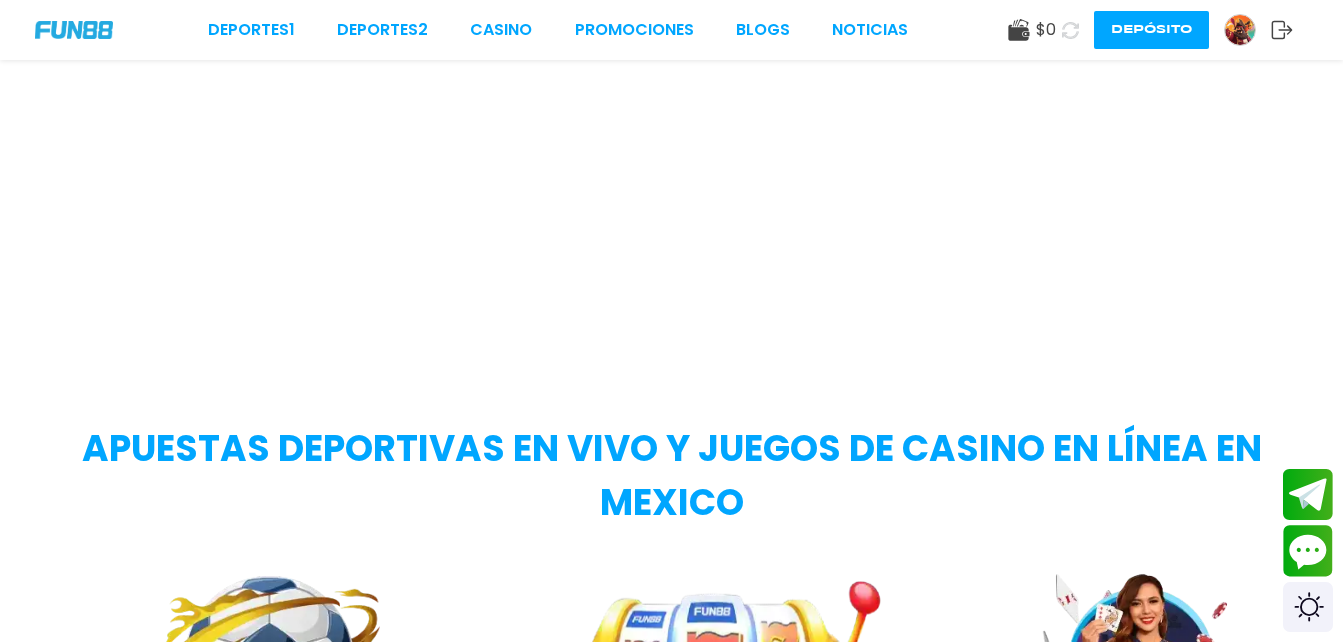 scroll, scrollTop: 0, scrollLeft: 0, axis: both 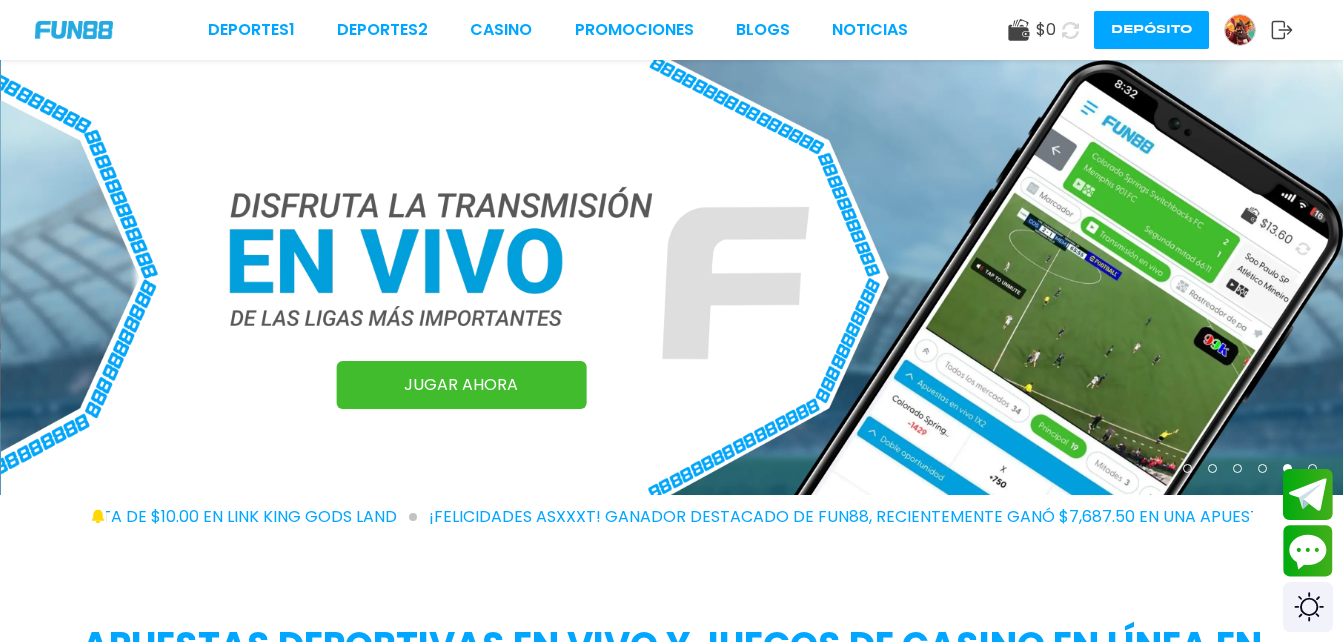 click at bounding box center (1070, 30) 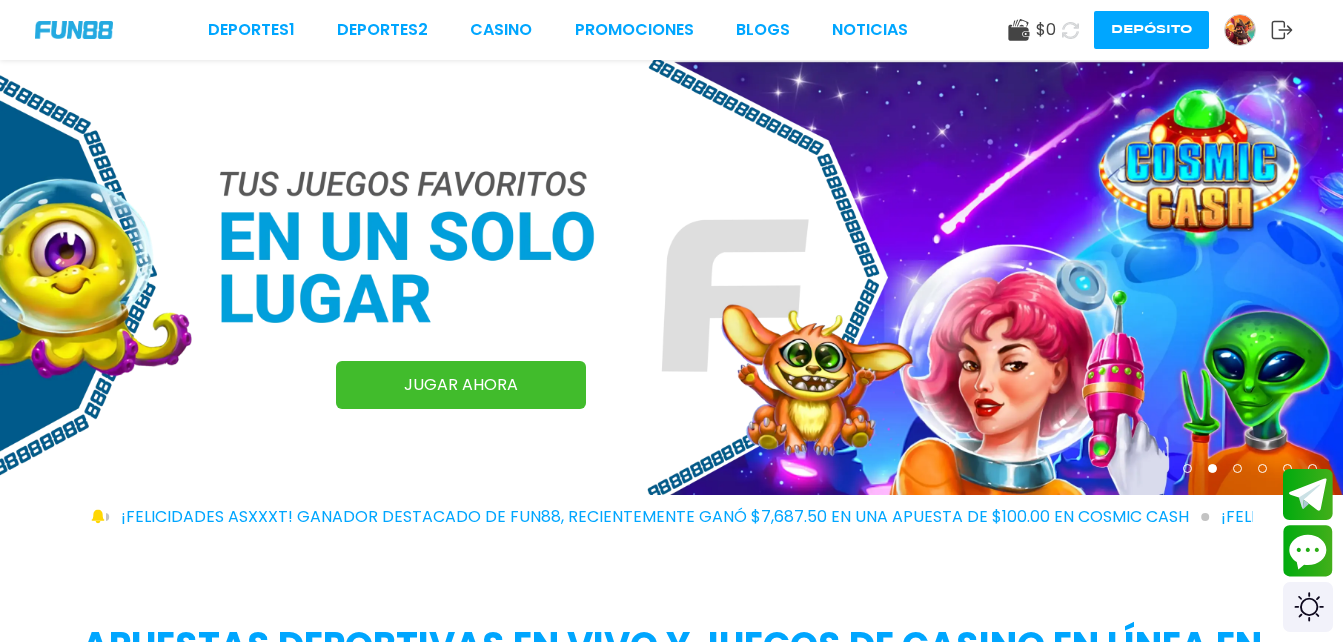 click on "$ 0" at bounding box center [1046, 30] 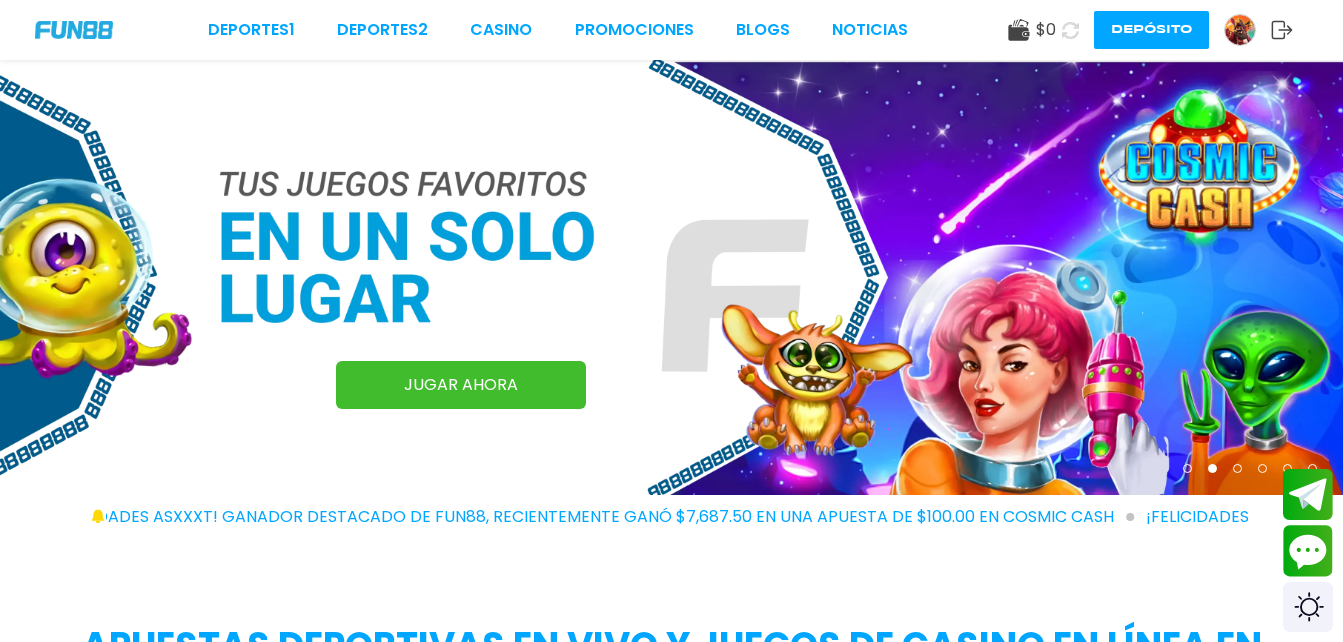 click 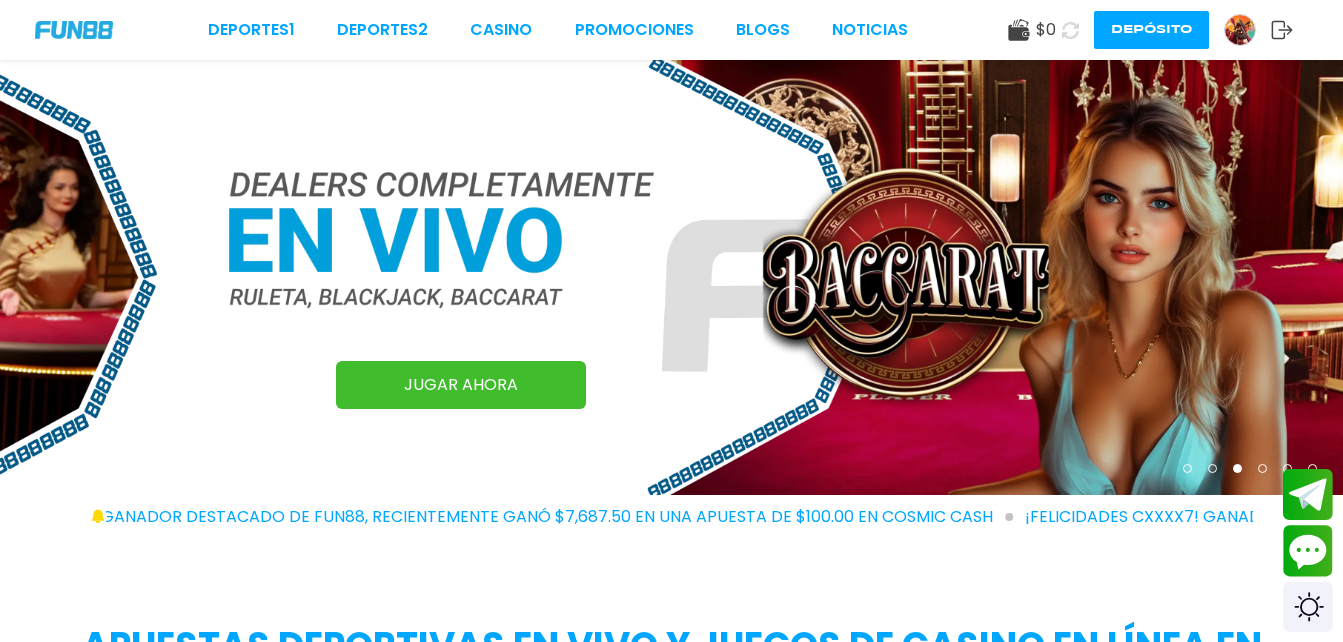click on "$ 0" at bounding box center [1046, 30] 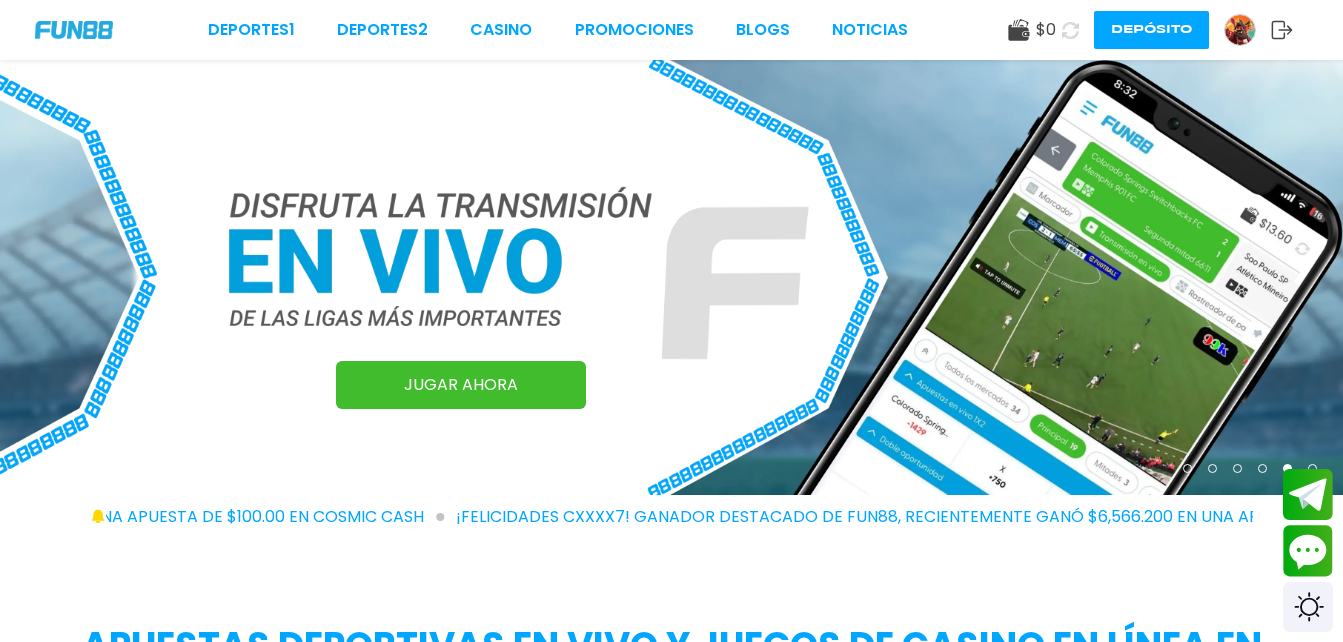 click at bounding box center (1240, 30) 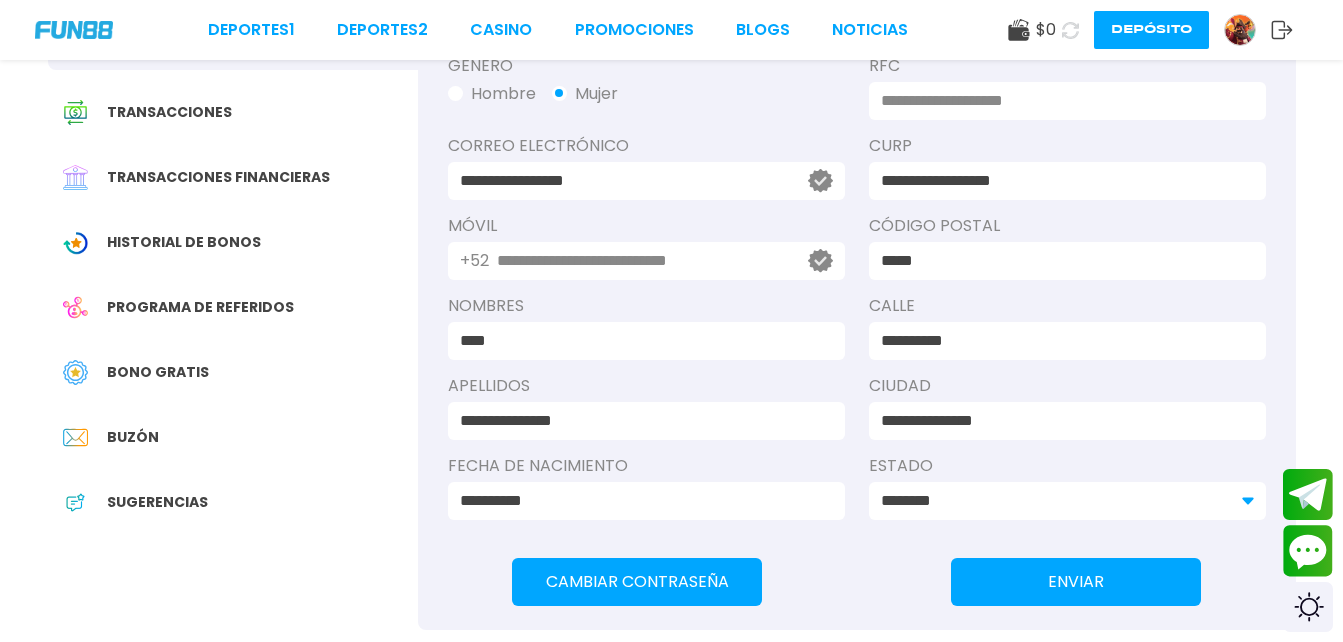 scroll, scrollTop: 201, scrollLeft: 0, axis: vertical 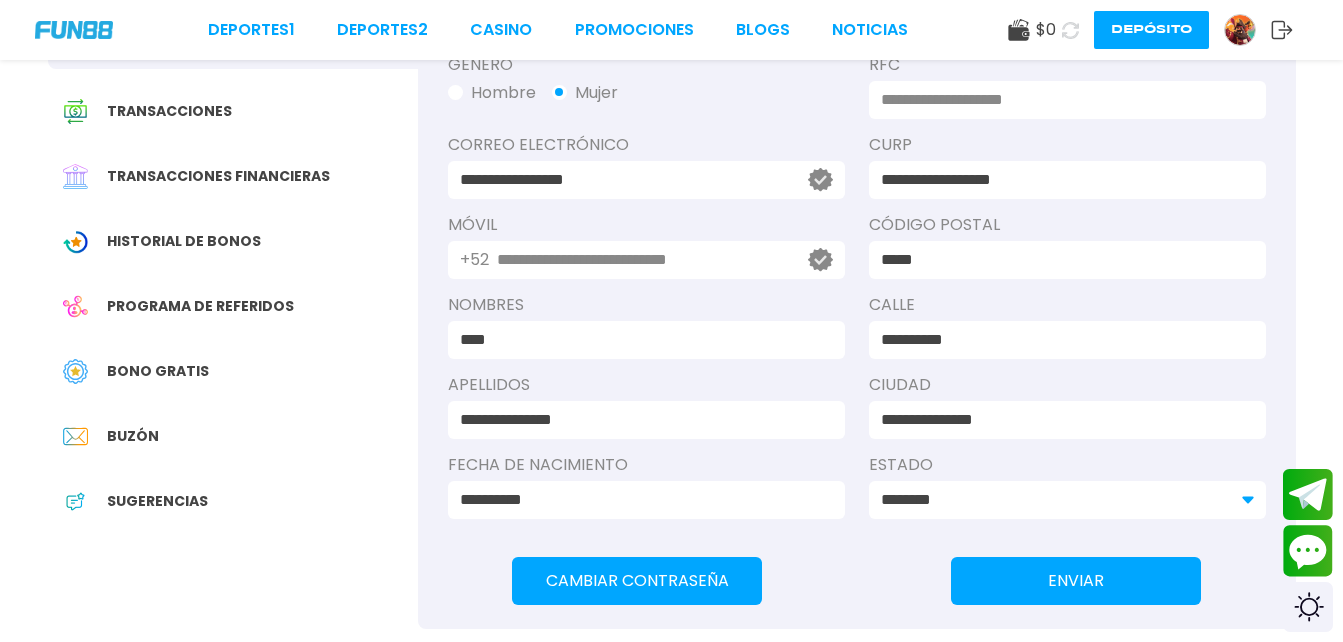 click on "**********" at bounding box center (1061, 420) 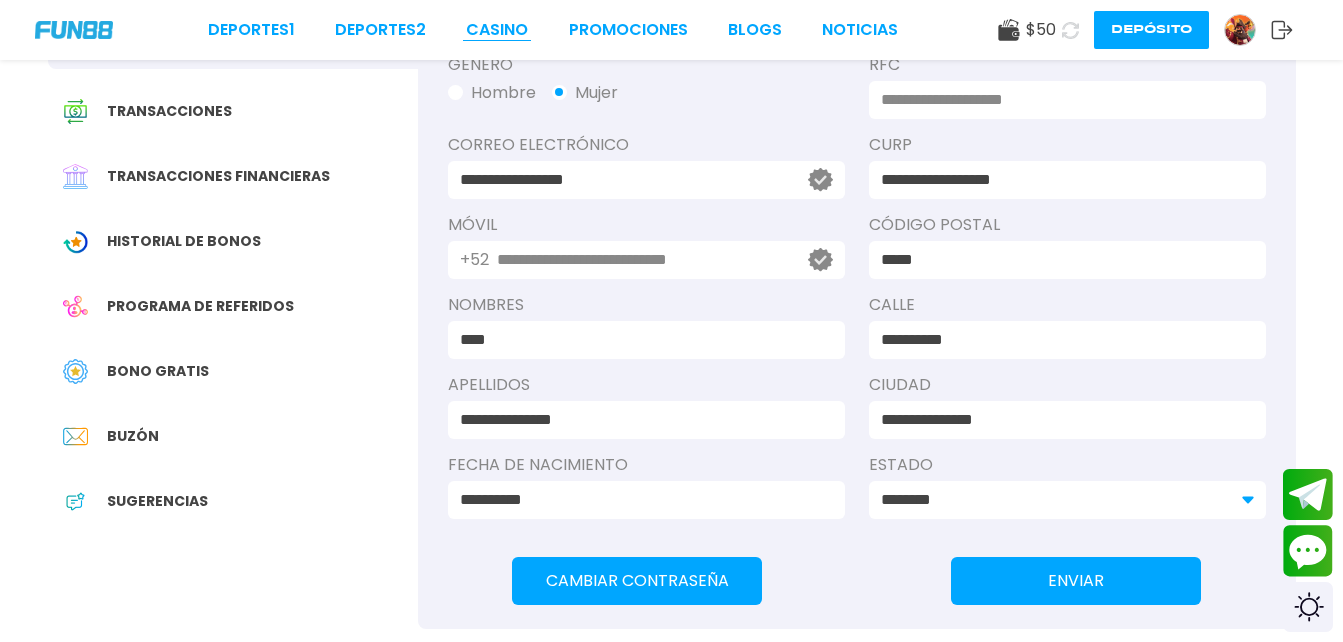 click on "CASINO" at bounding box center (497, 30) 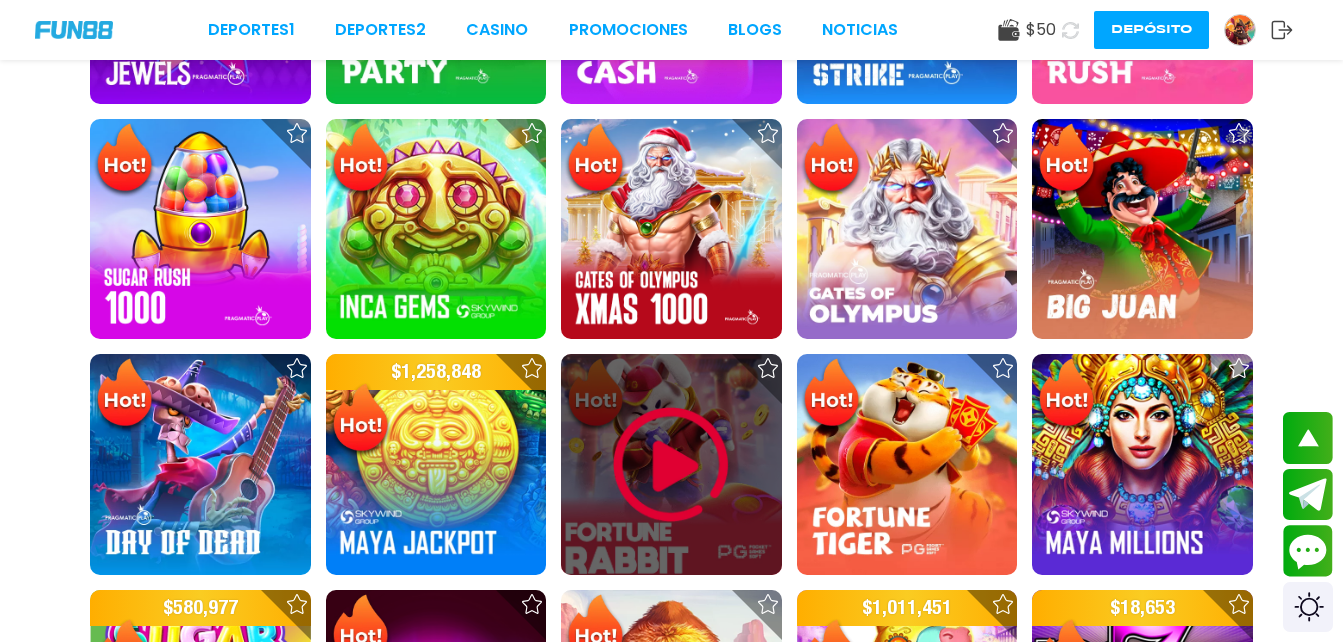 scroll, scrollTop: 817, scrollLeft: 0, axis: vertical 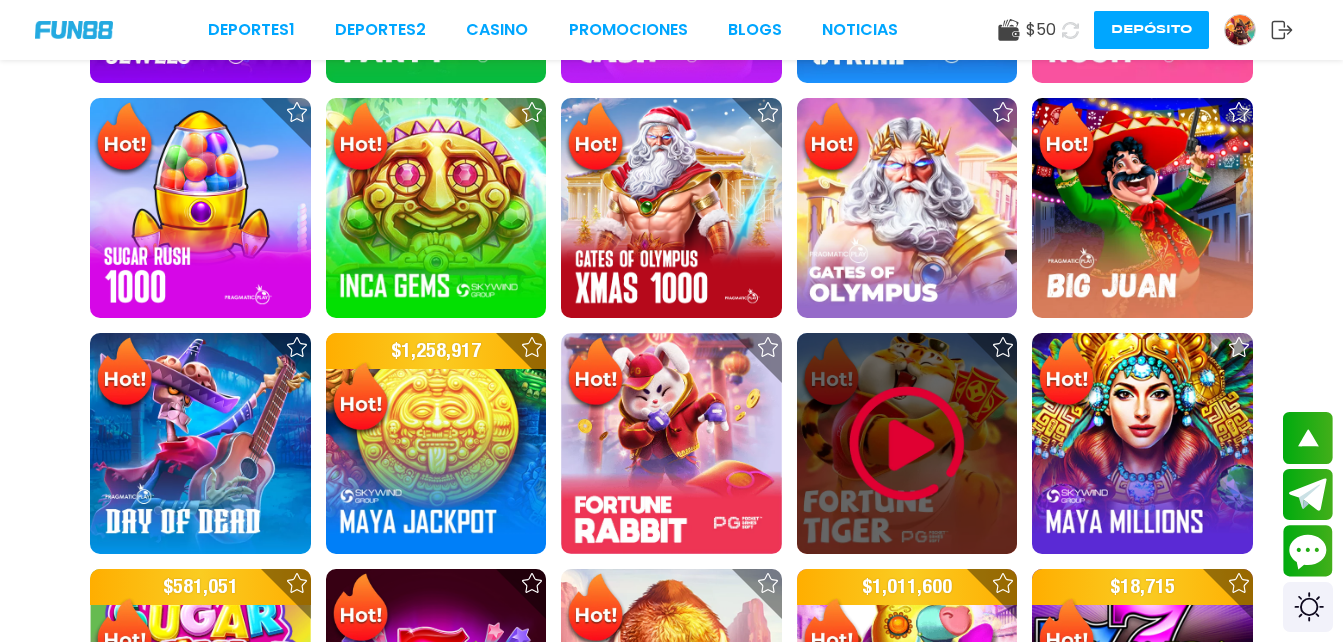 click at bounding box center (907, 444) 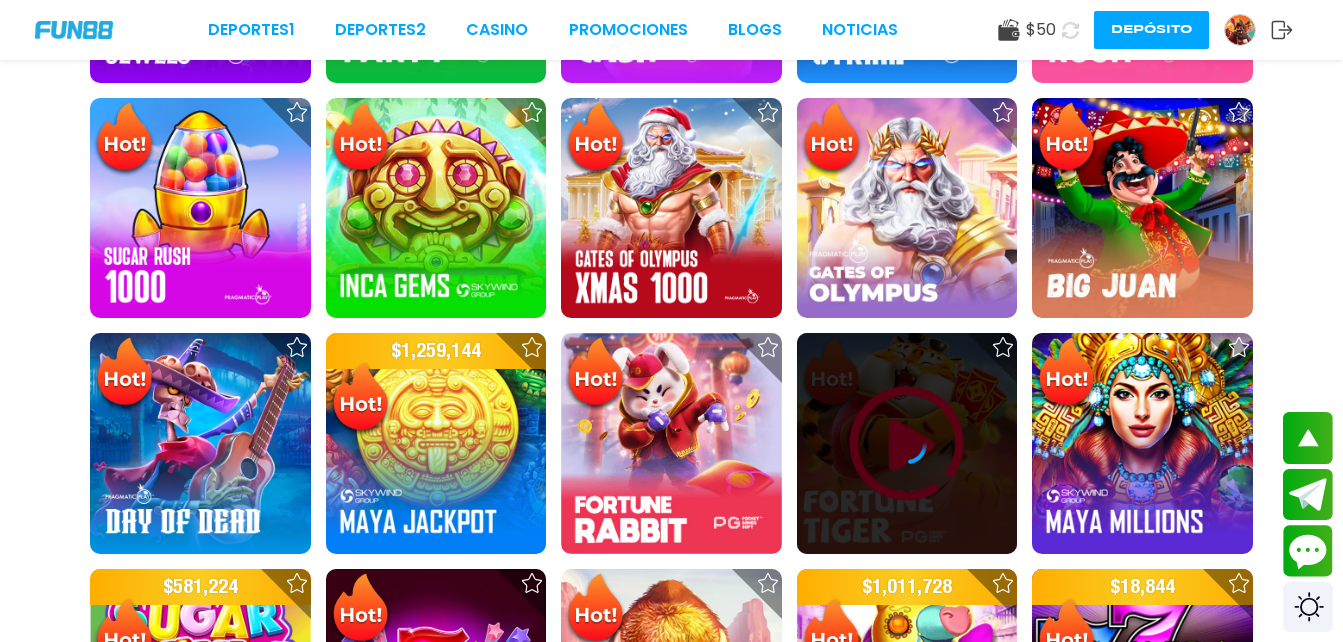 scroll, scrollTop: 0, scrollLeft: 0, axis: both 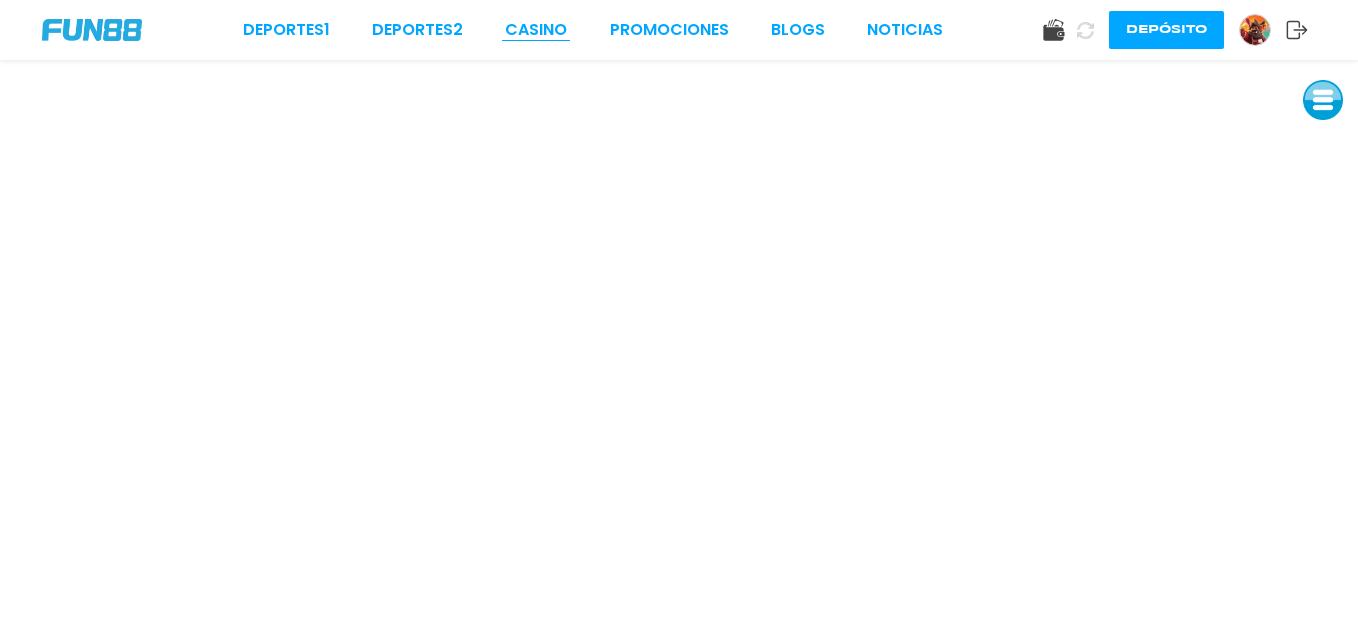 click on "CASINO" at bounding box center [536, 30] 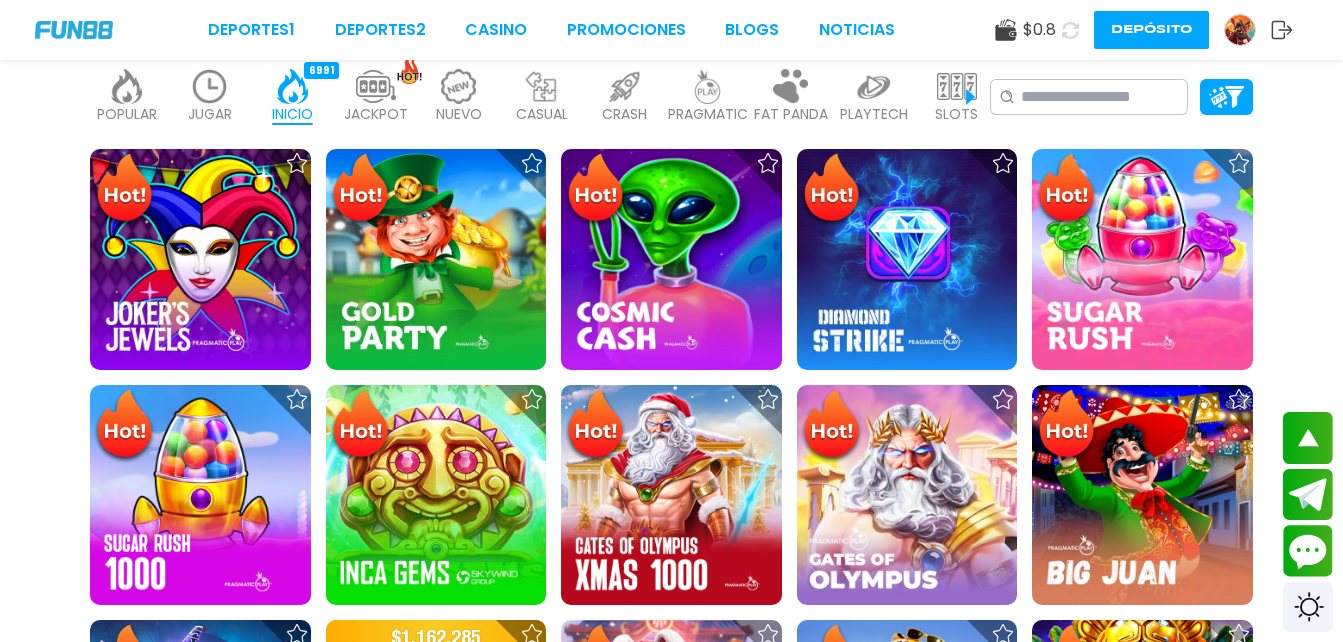 scroll, scrollTop: 521, scrollLeft: 0, axis: vertical 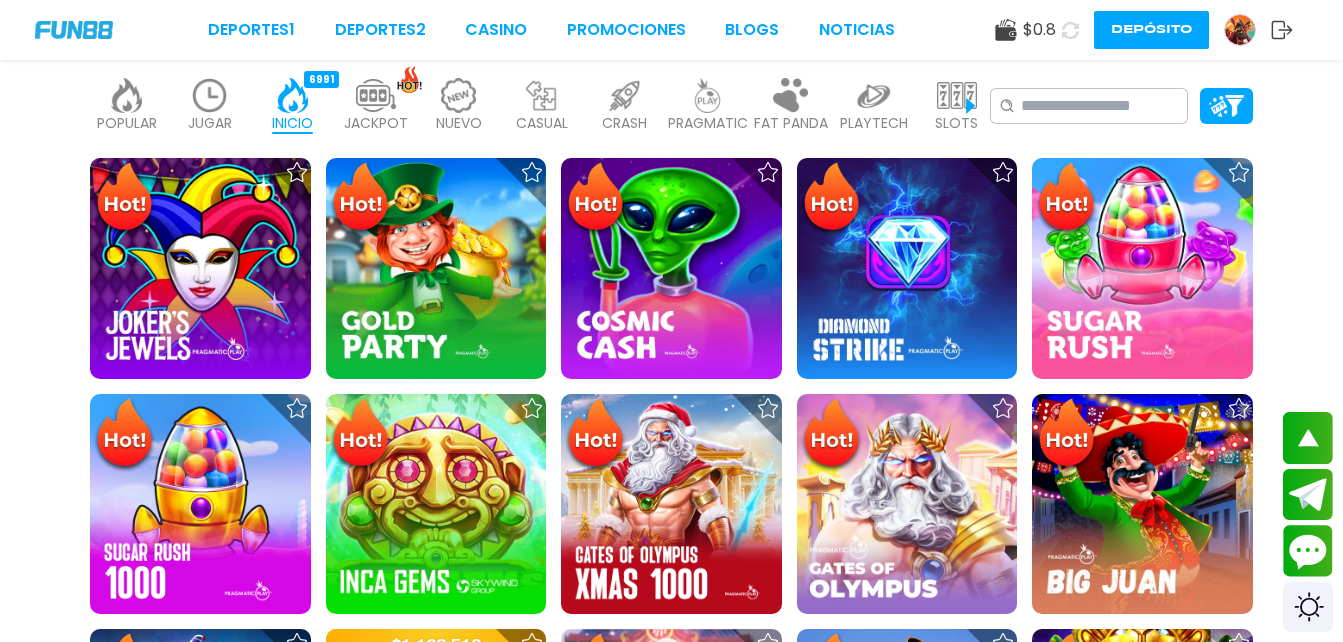 click at bounding box center (459, 95) 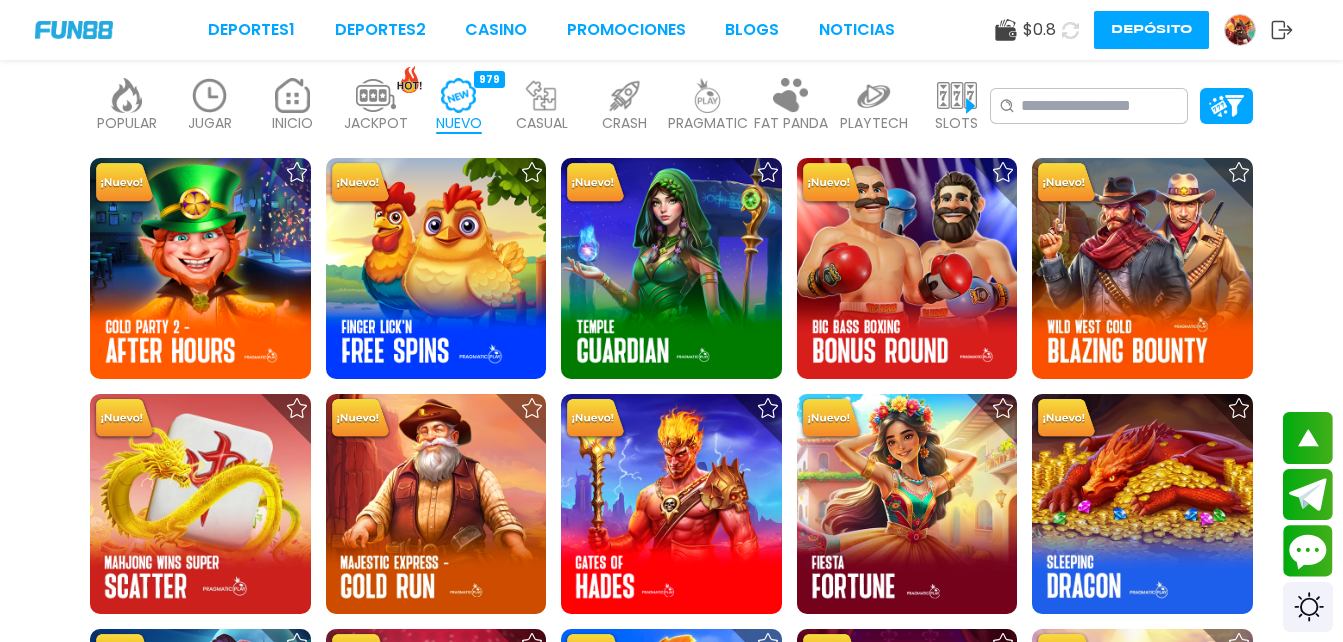 click on "CASUAL 17" at bounding box center (541, 106) 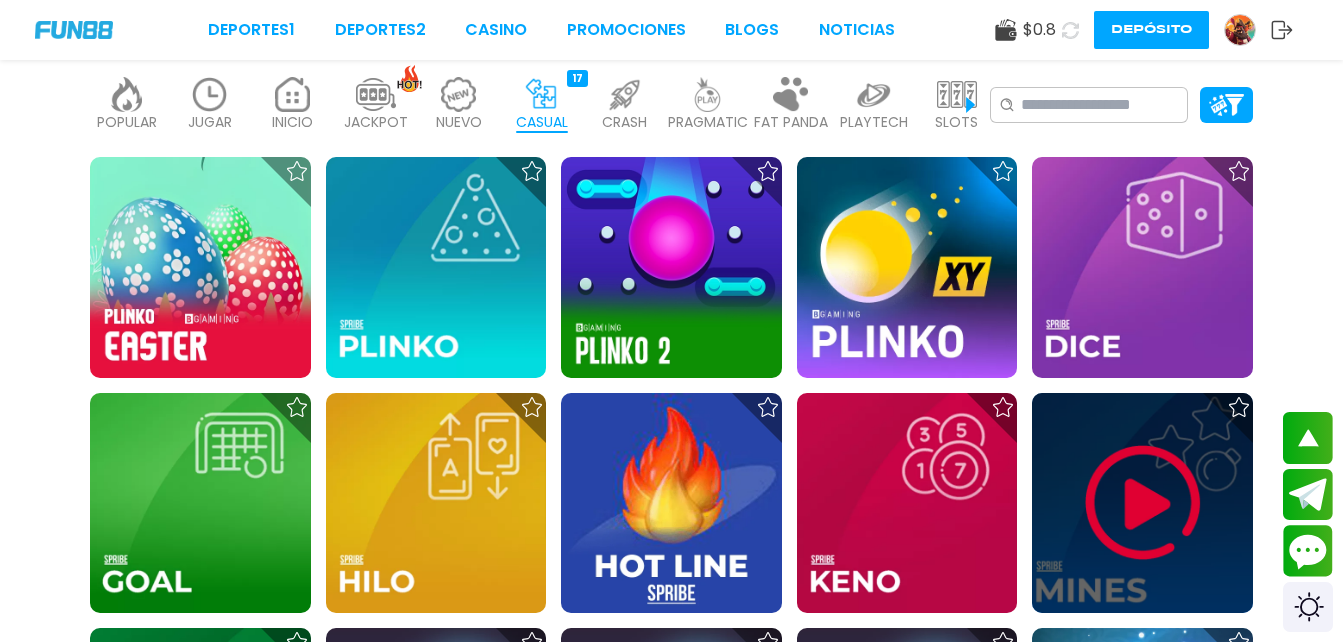 click at bounding box center [1142, 503] 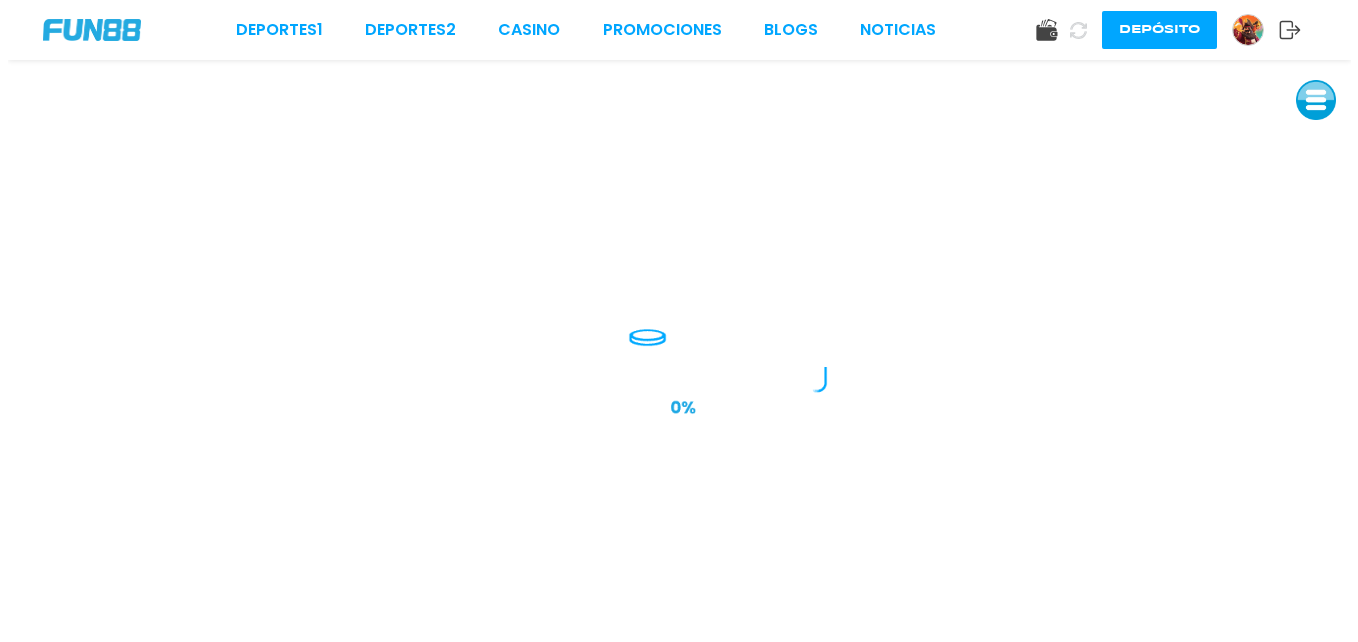 scroll, scrollTop: 0, scrollLeft: 0, axis: both 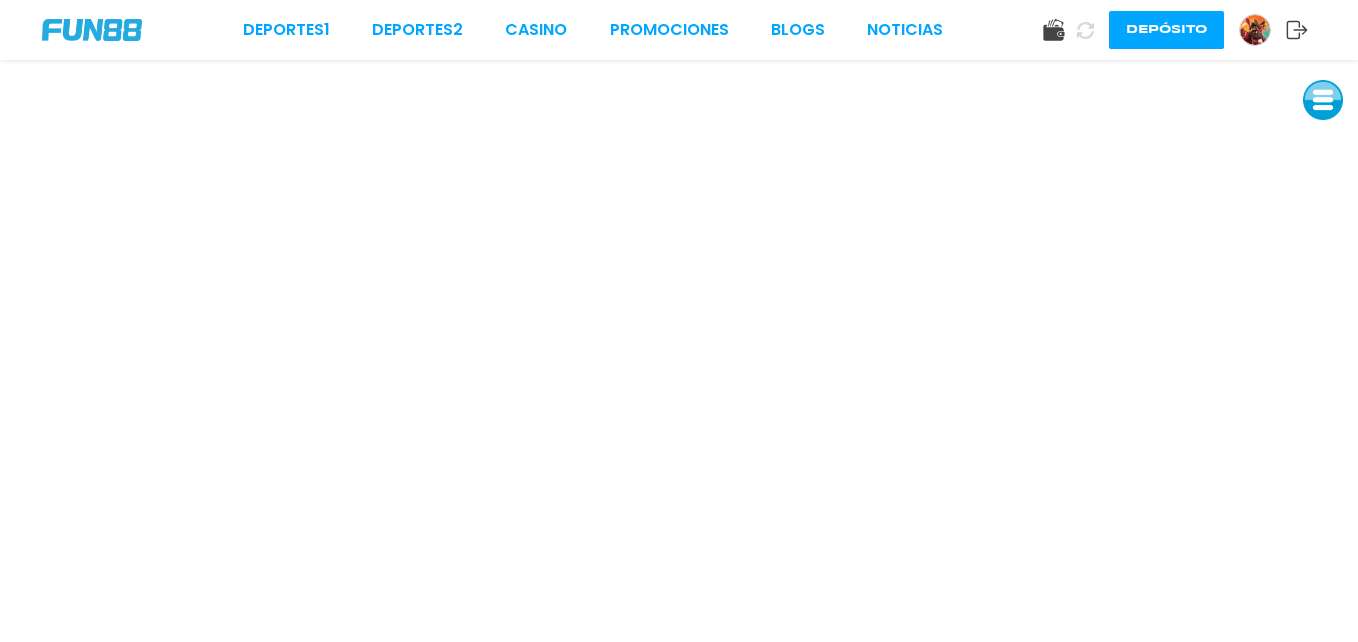click 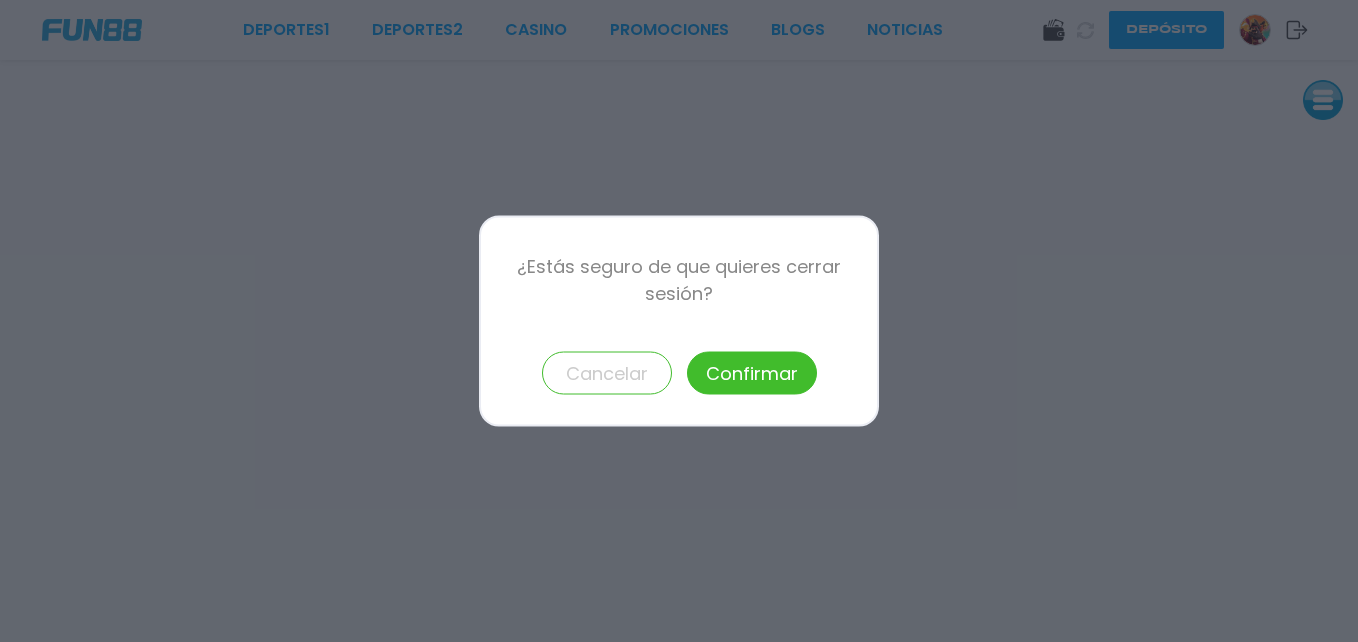 click on "Confirmar" at bounding box center (752, 373) 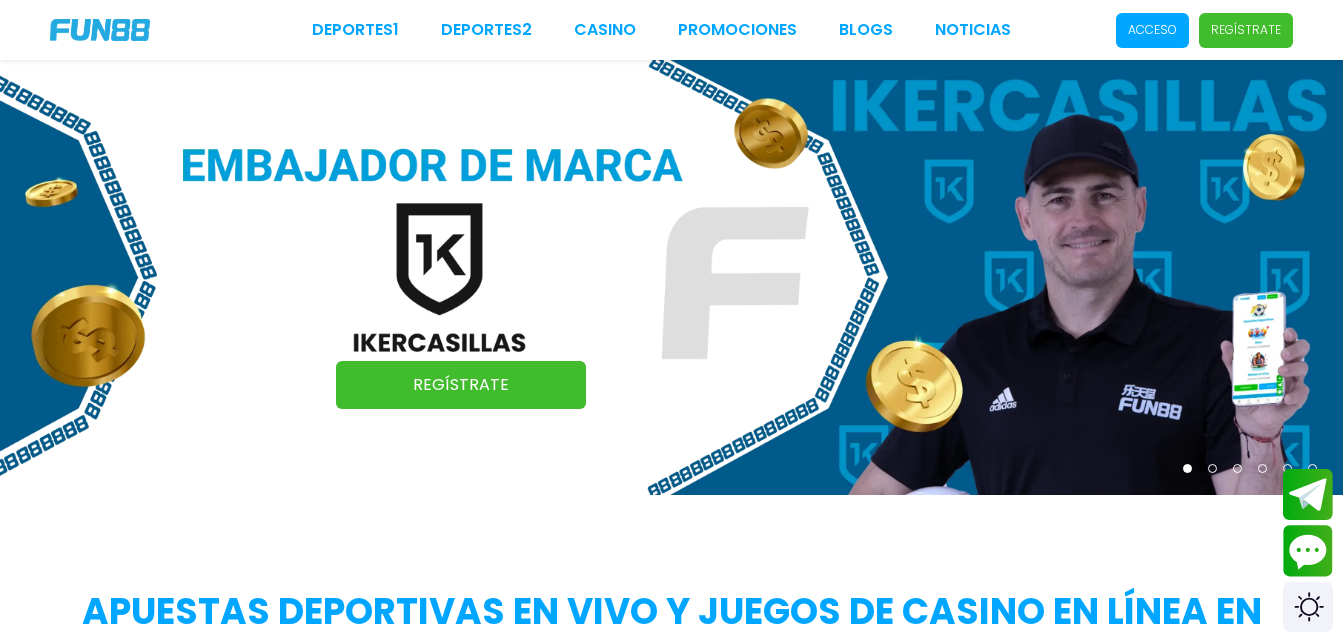 scroll, scrollTop: 0, scrollLeft: 0, axis: both 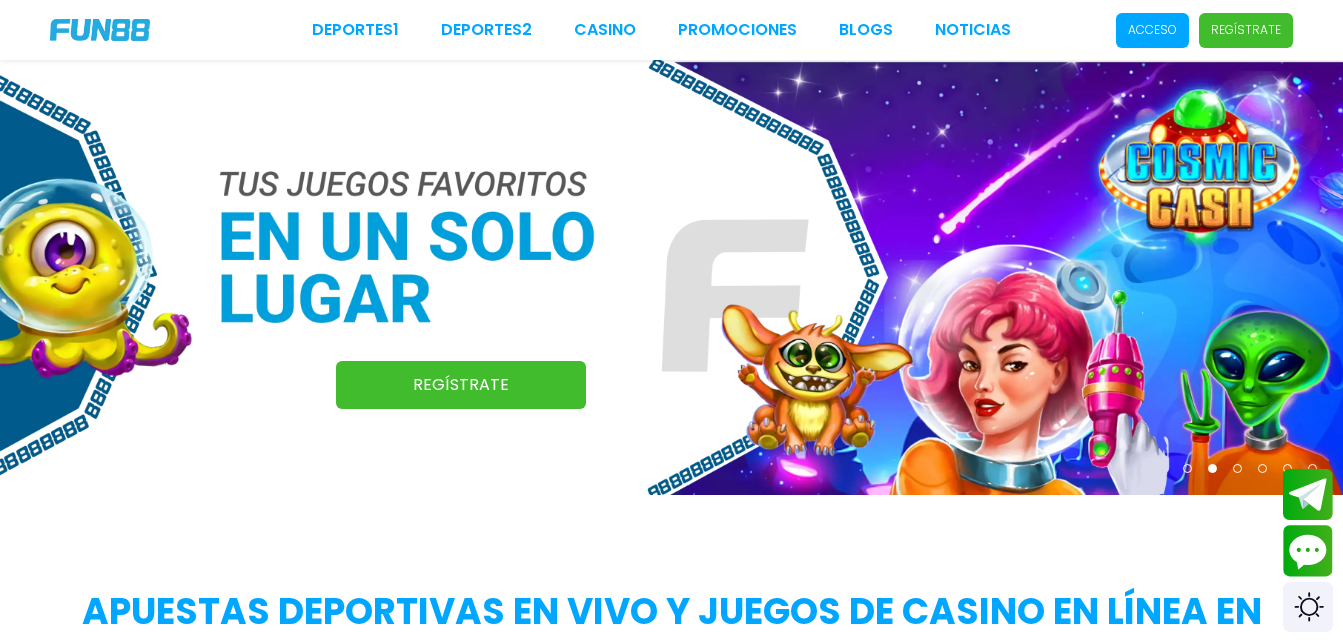 click on "Regístrate" at bounding box center [1246, 30] 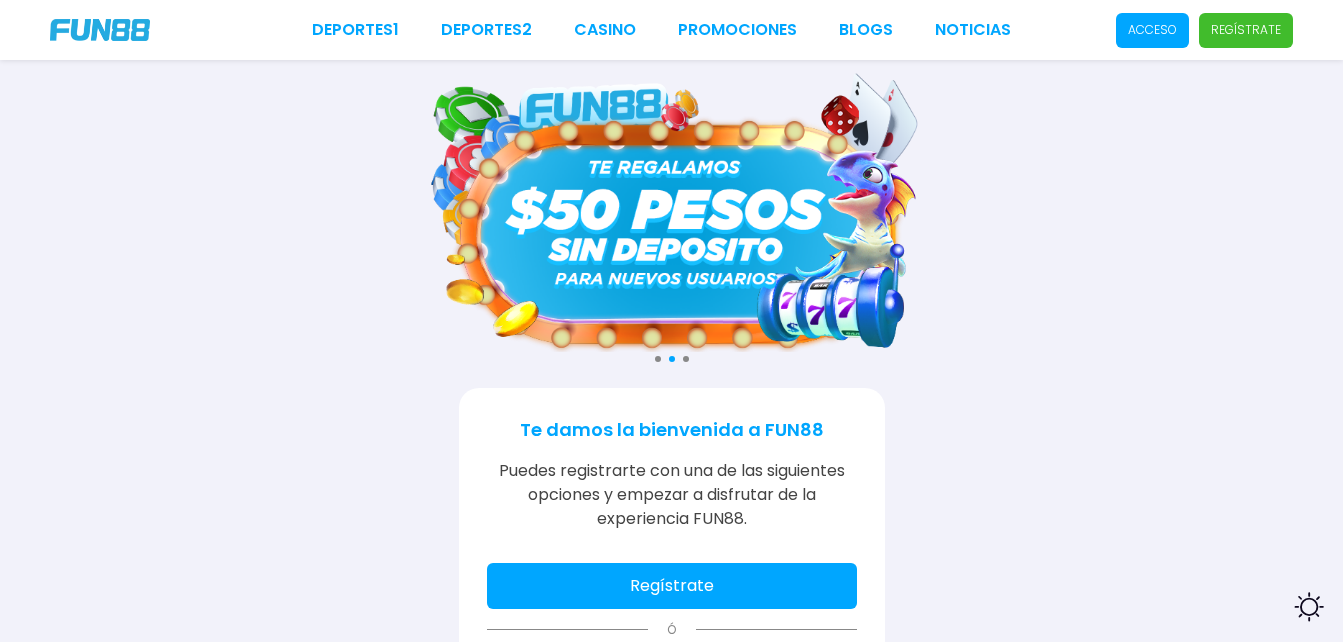 click on "Regístrate" at bounding box center [672, 586] 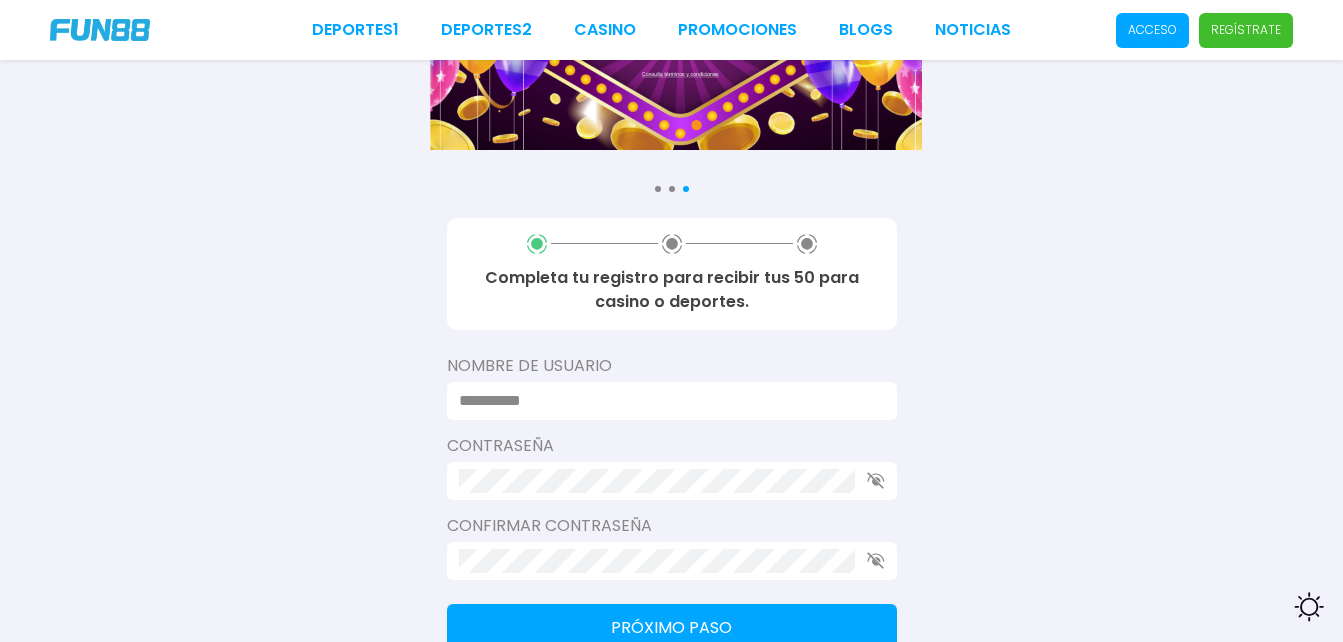 scroll, scrollTop: 172, scrollLeft: 0, axis: vertical 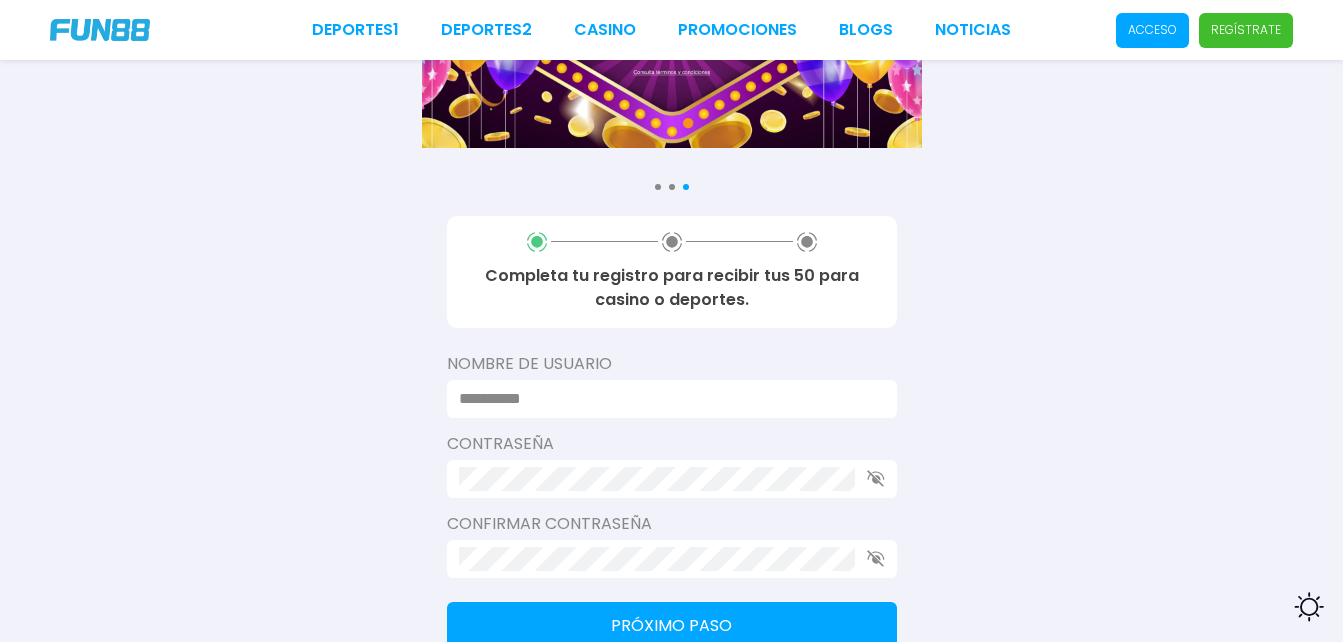 click at bounding box center (666, 399) 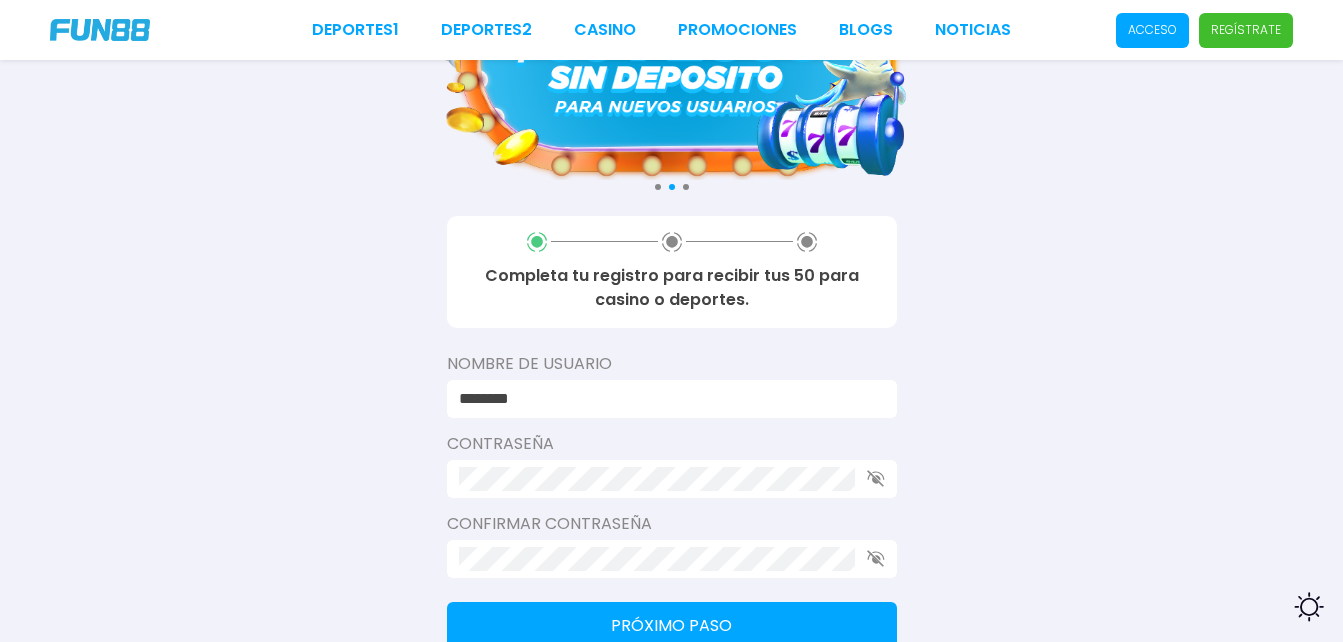 type on "********" 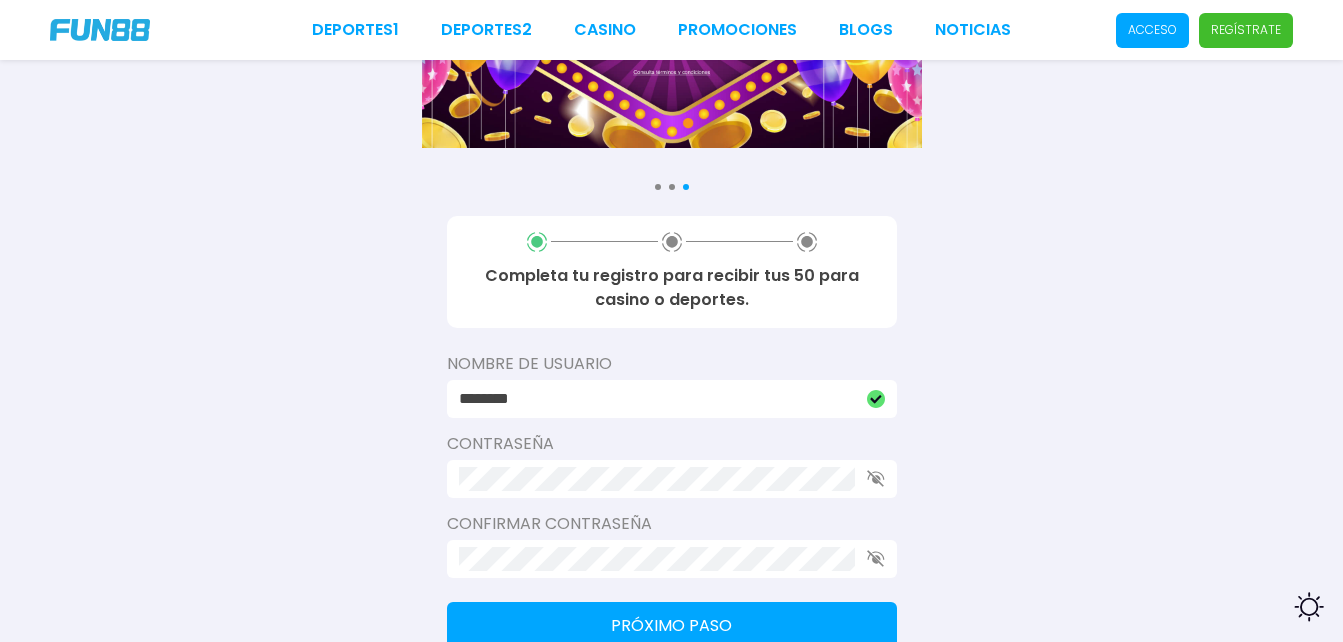 click on "Próximo paso" at bounding box center [672, 626] 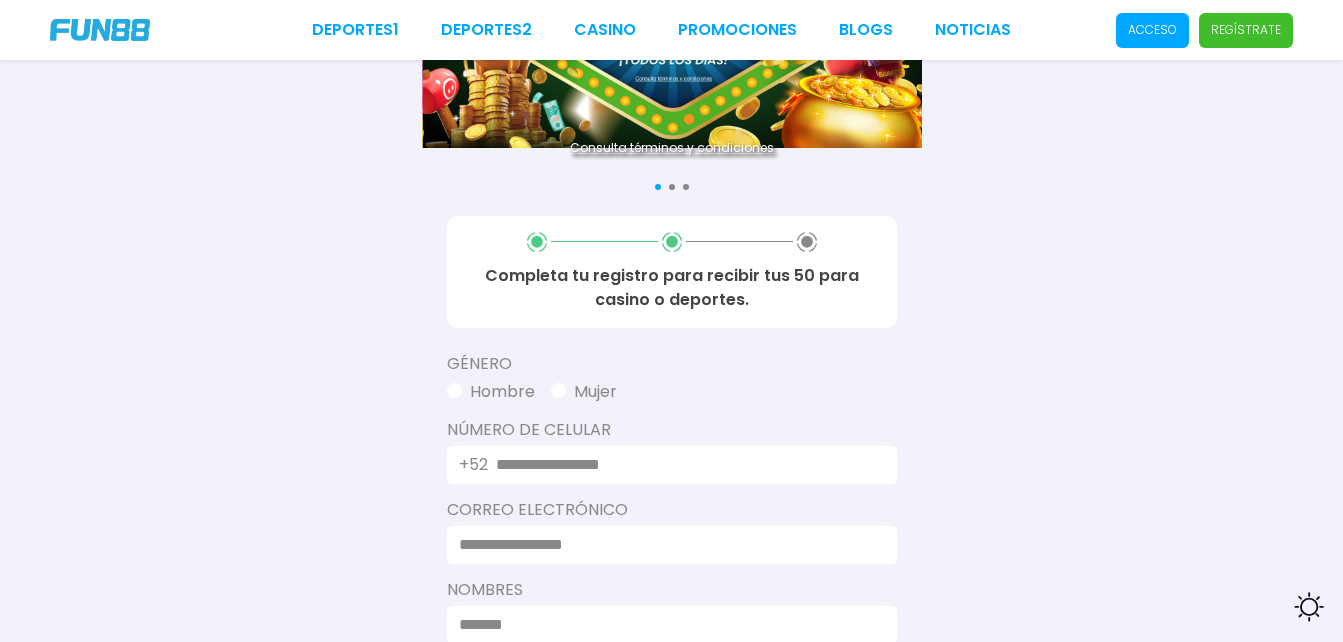 click on "Mujer" at bounding box center (584, 392) 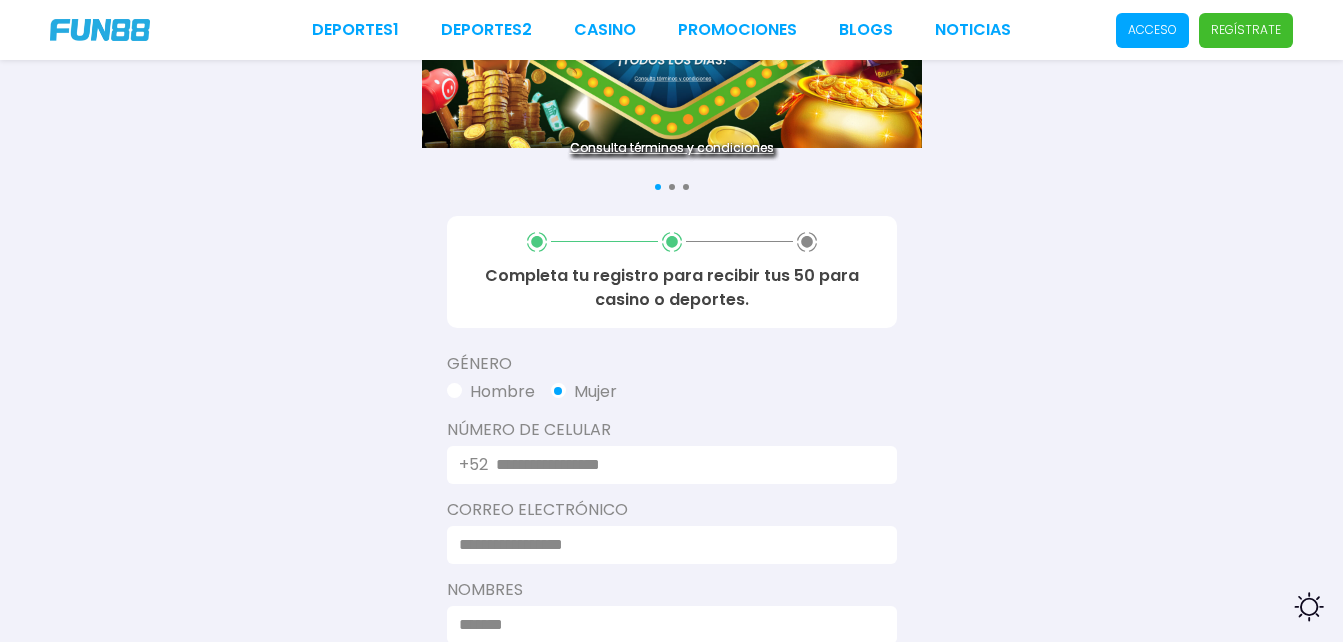 click at bounding box center (684, 465) 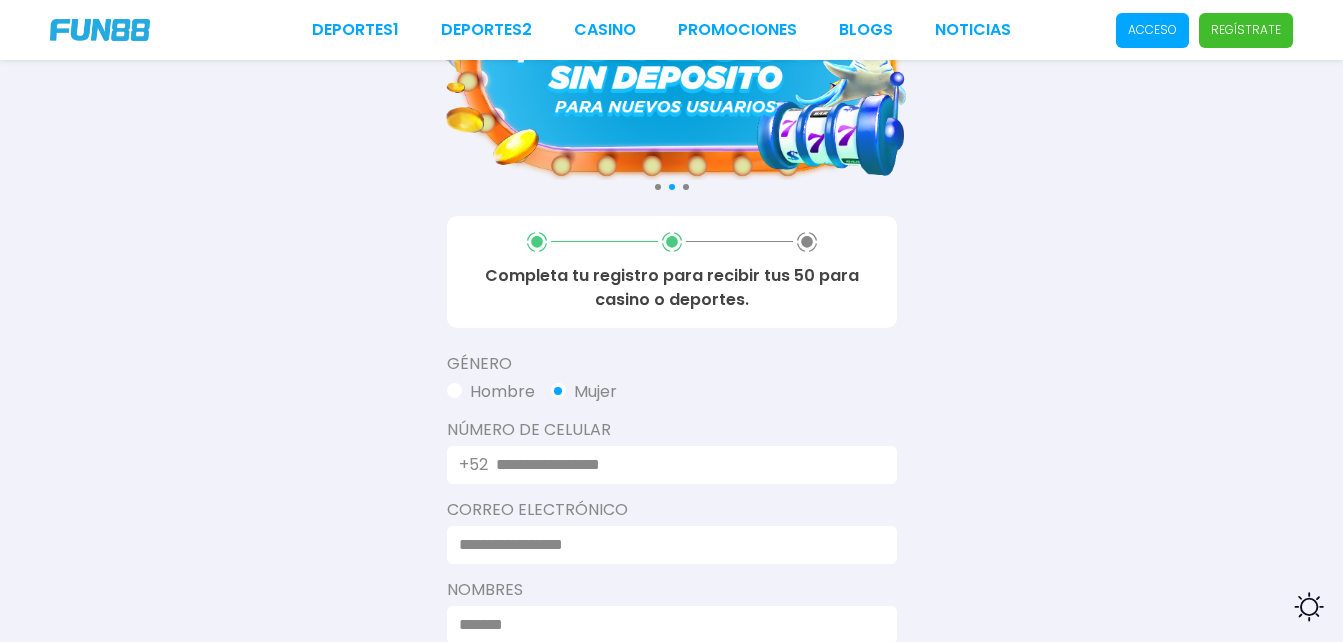 type 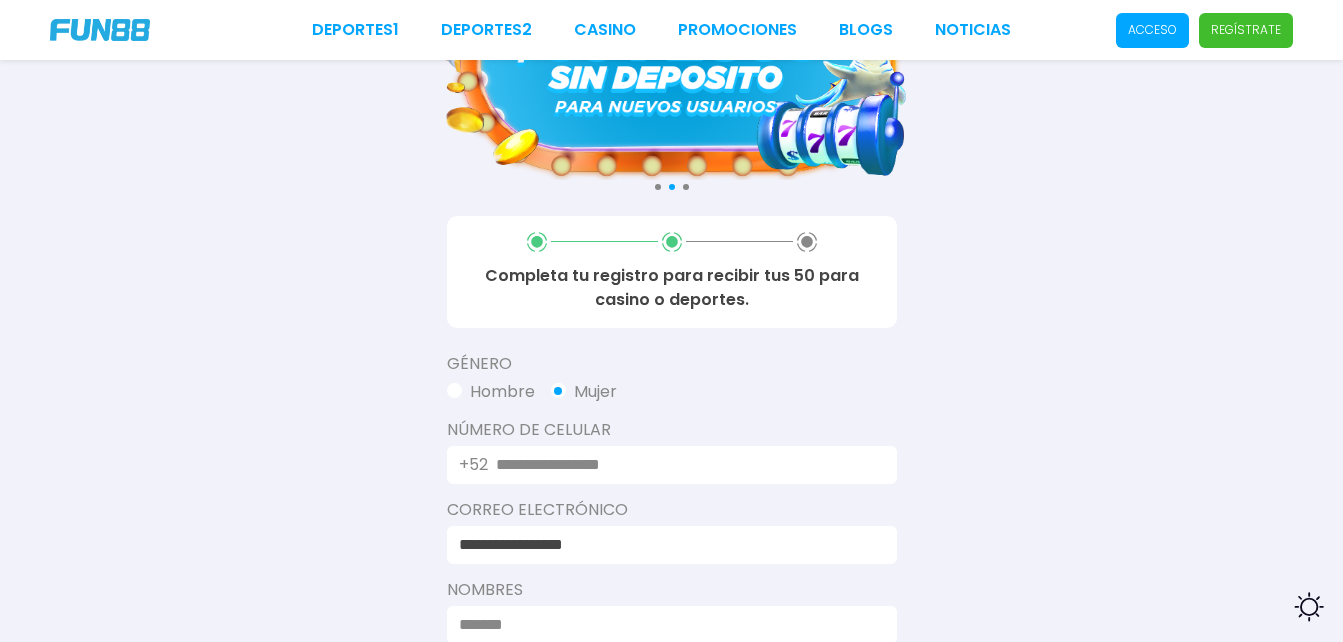 type on "********" 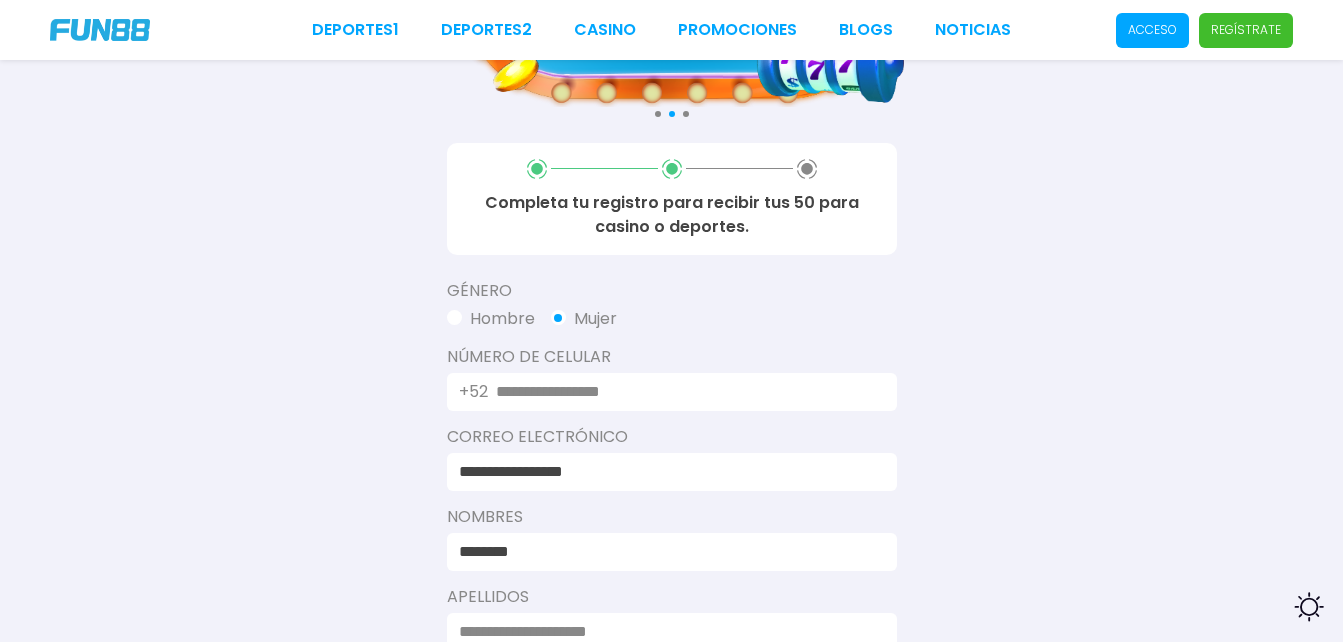 scroll, scrollTop: 258, scrollLeft: 0, axis: vertical 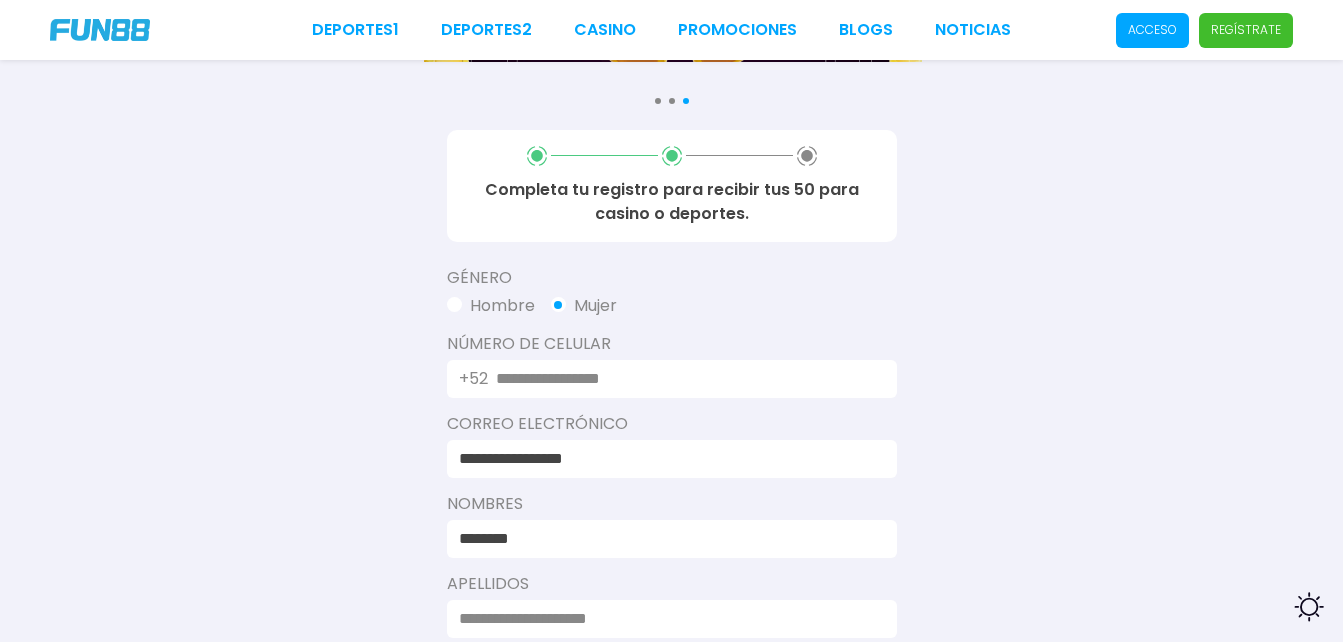 click at bounding box center (684, 379) 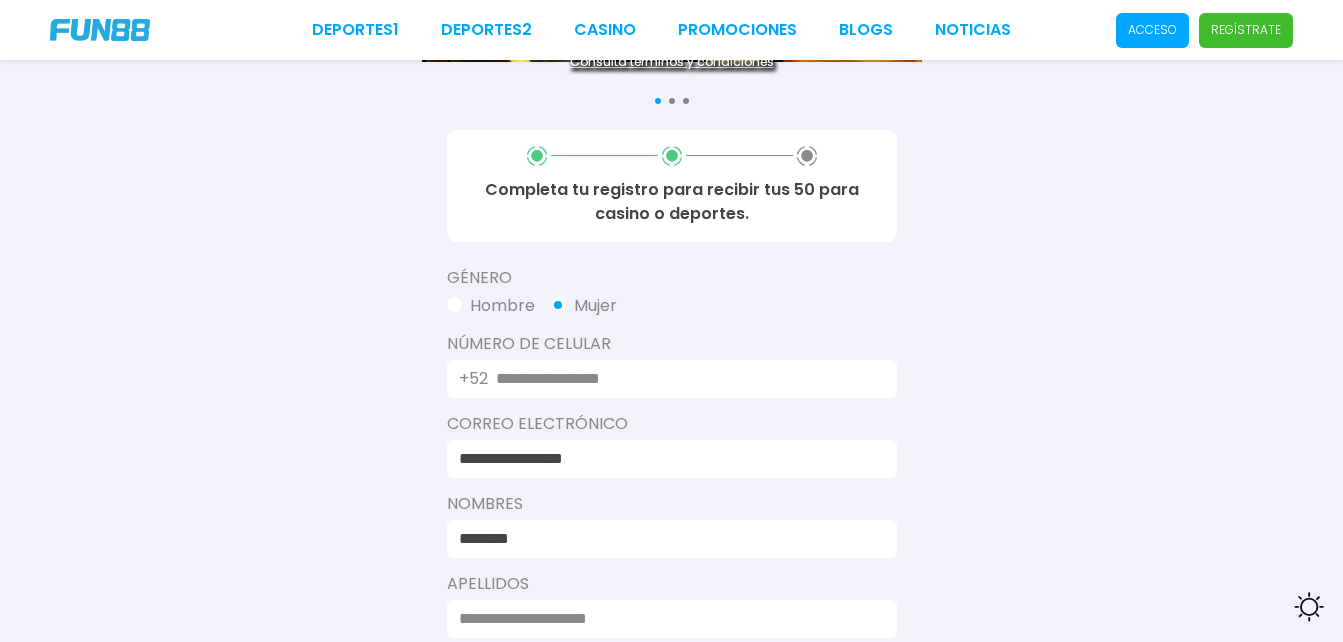 type on "****" 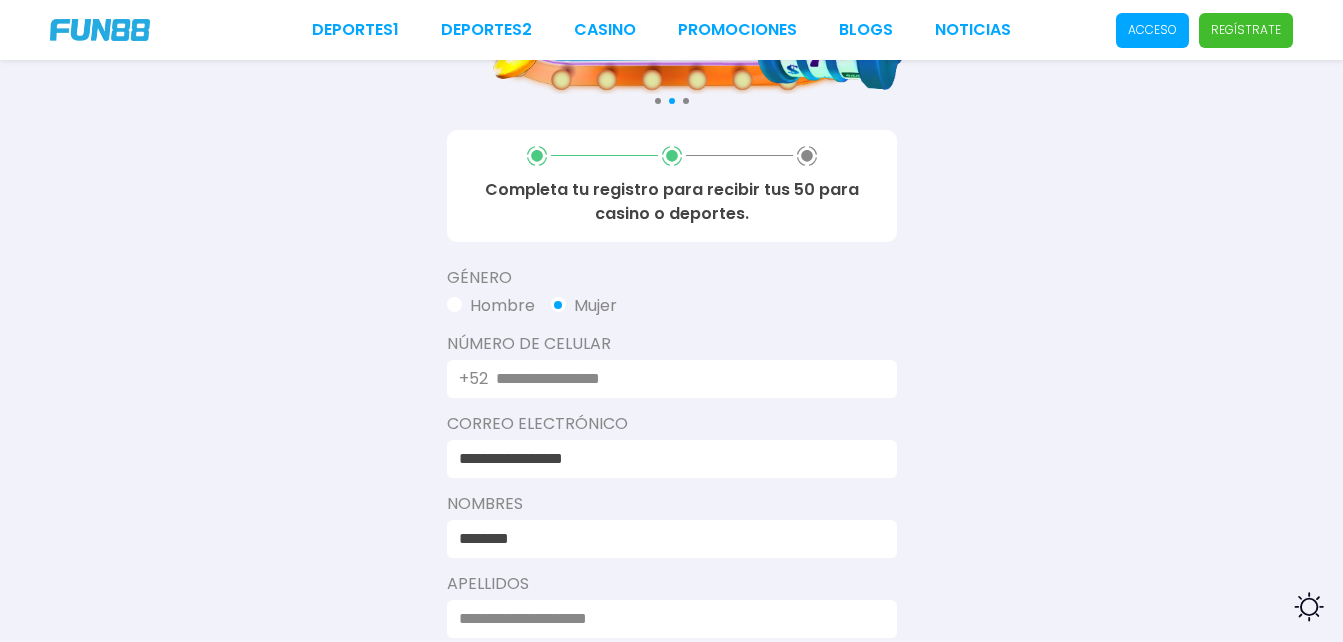 click at bounding box center (684, 379) 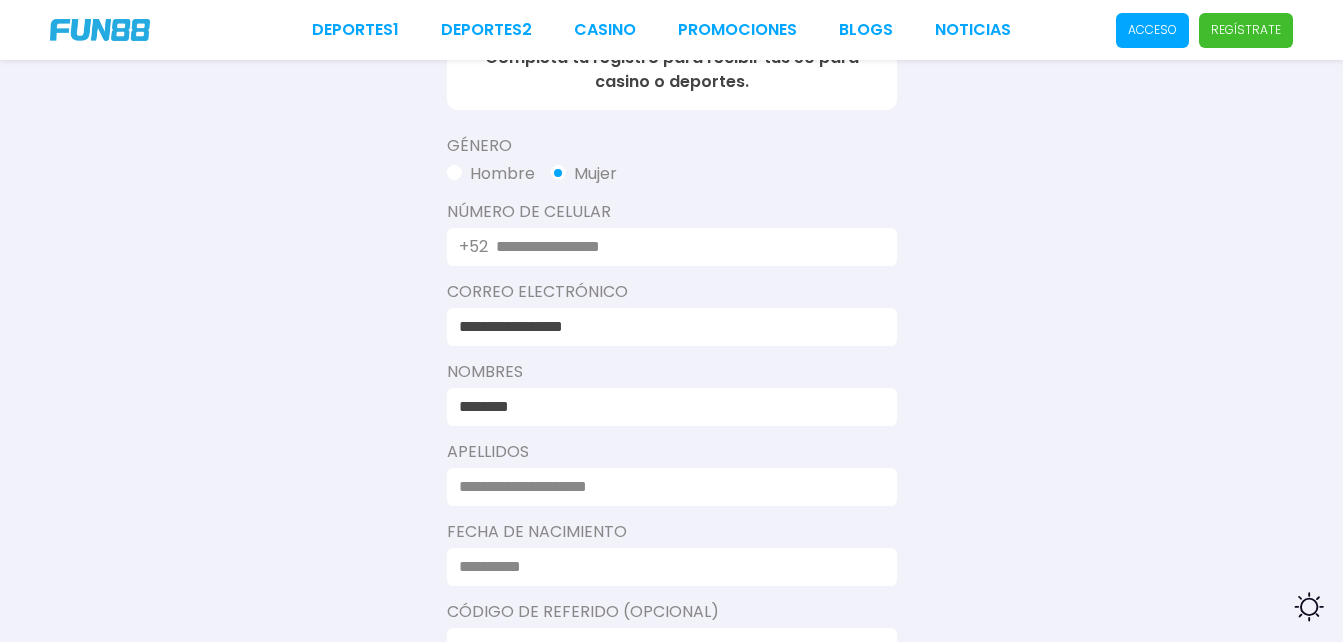 scroll, scrollTop: 415, scrollLeft: 0, axis: vertical 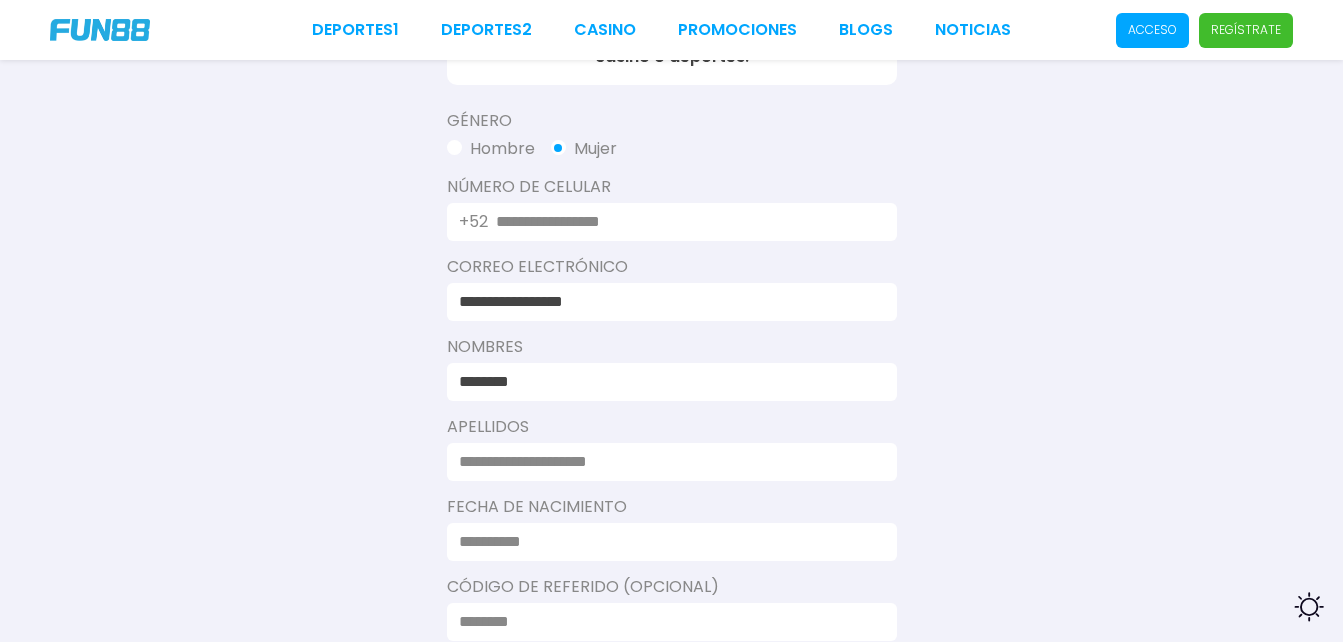 type on "**********" 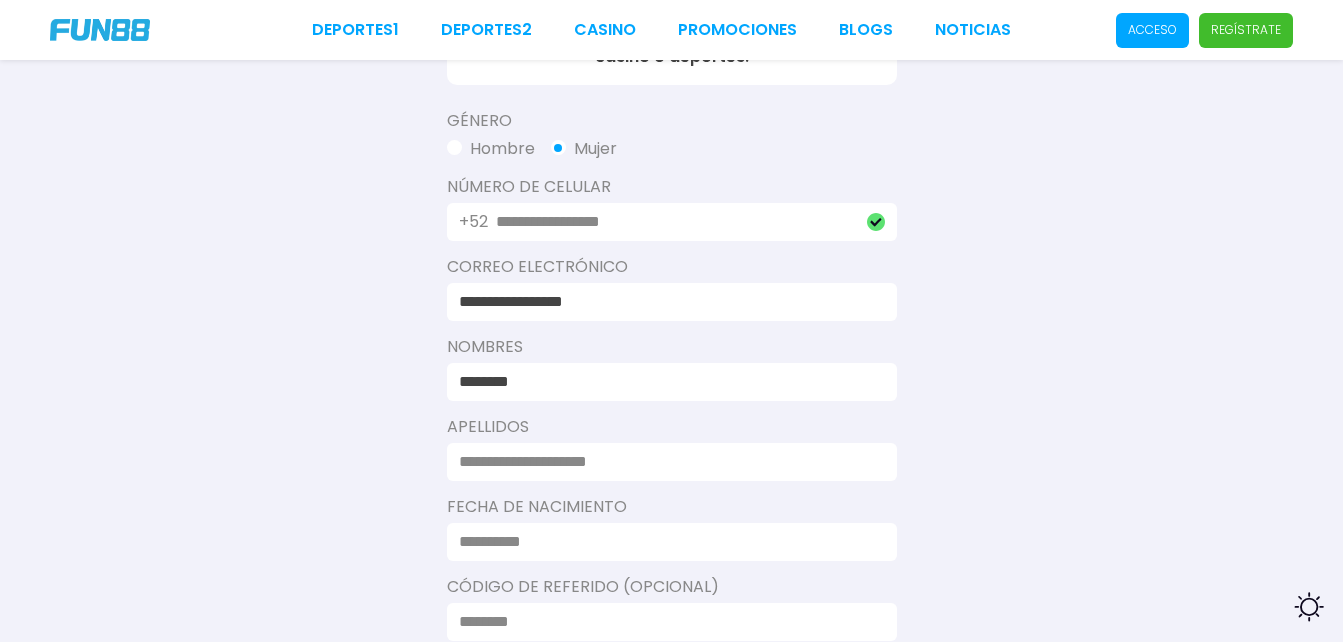 click on "********" at bounding box center [666, 382] 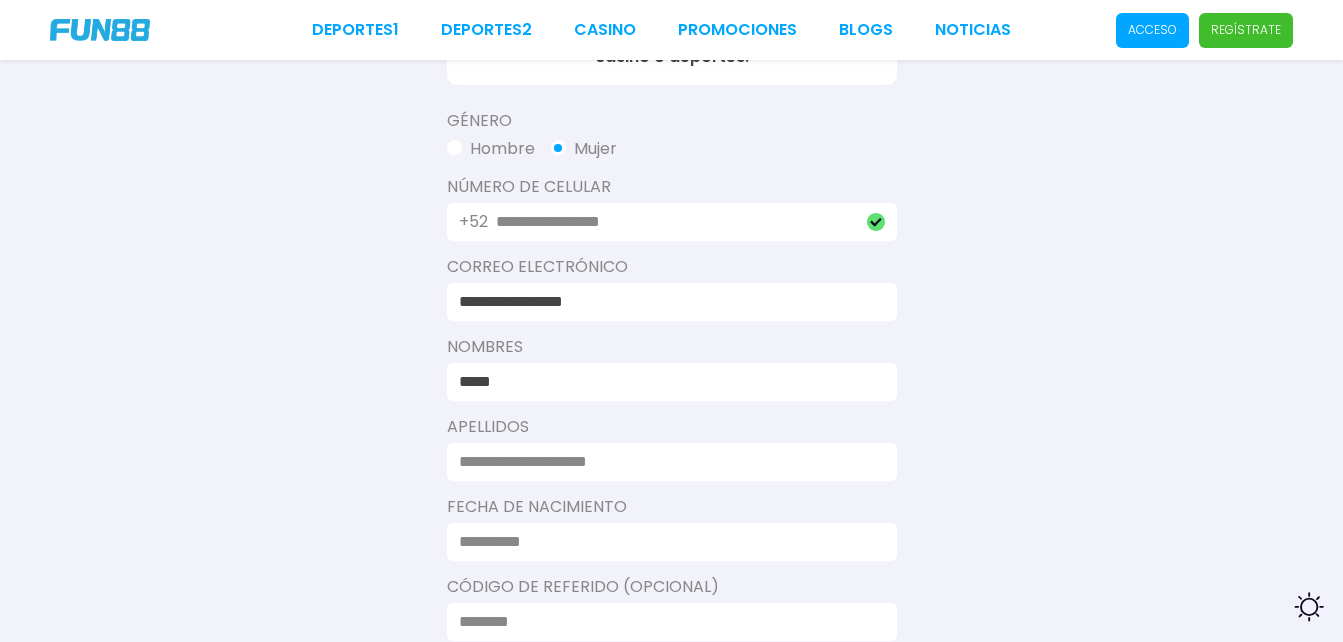 type on "****" 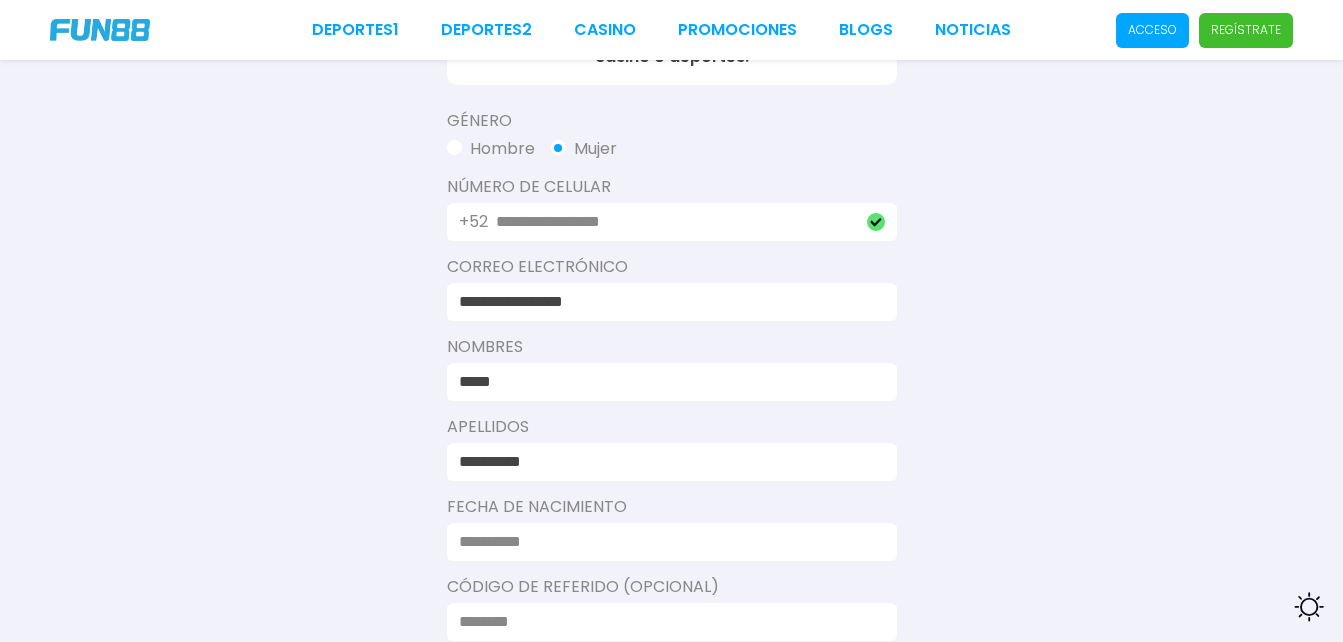 type on "**********" 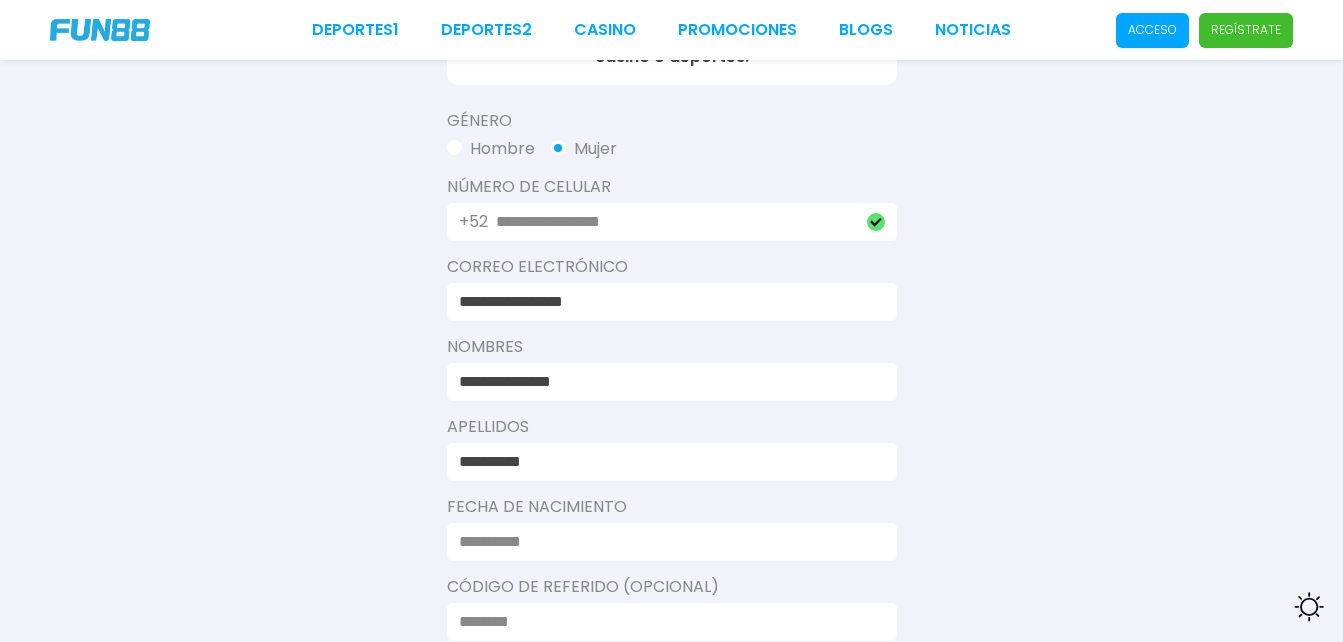type on "**********" 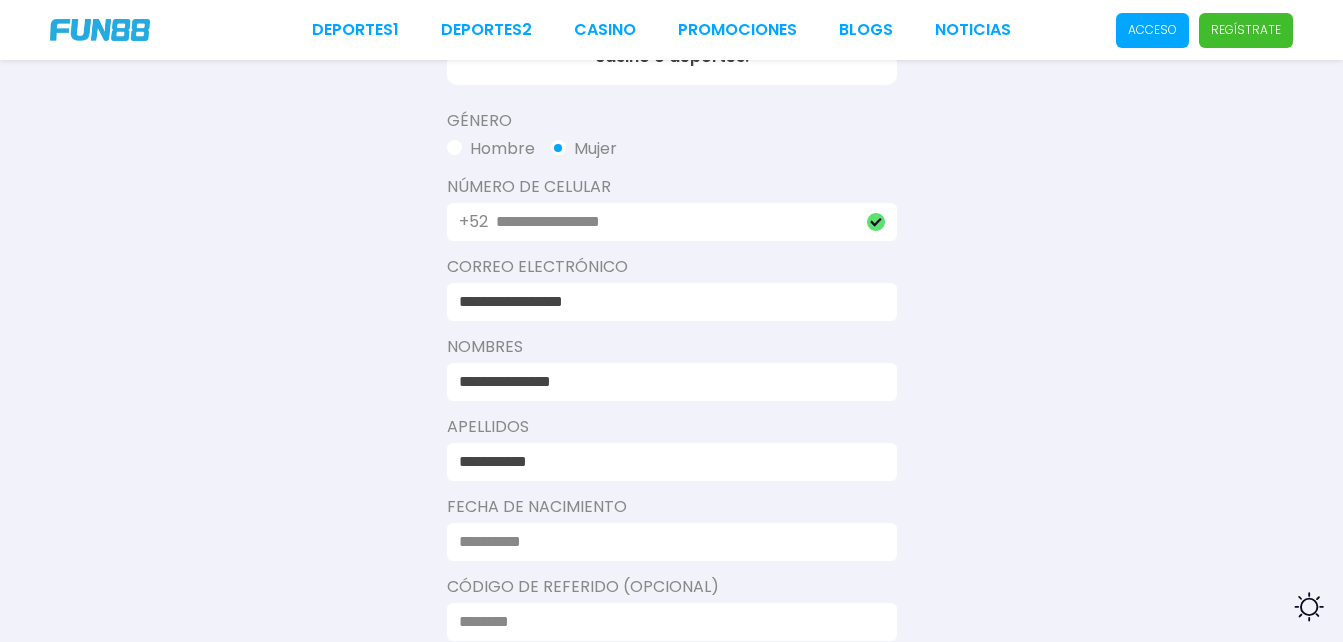 type on "**********" 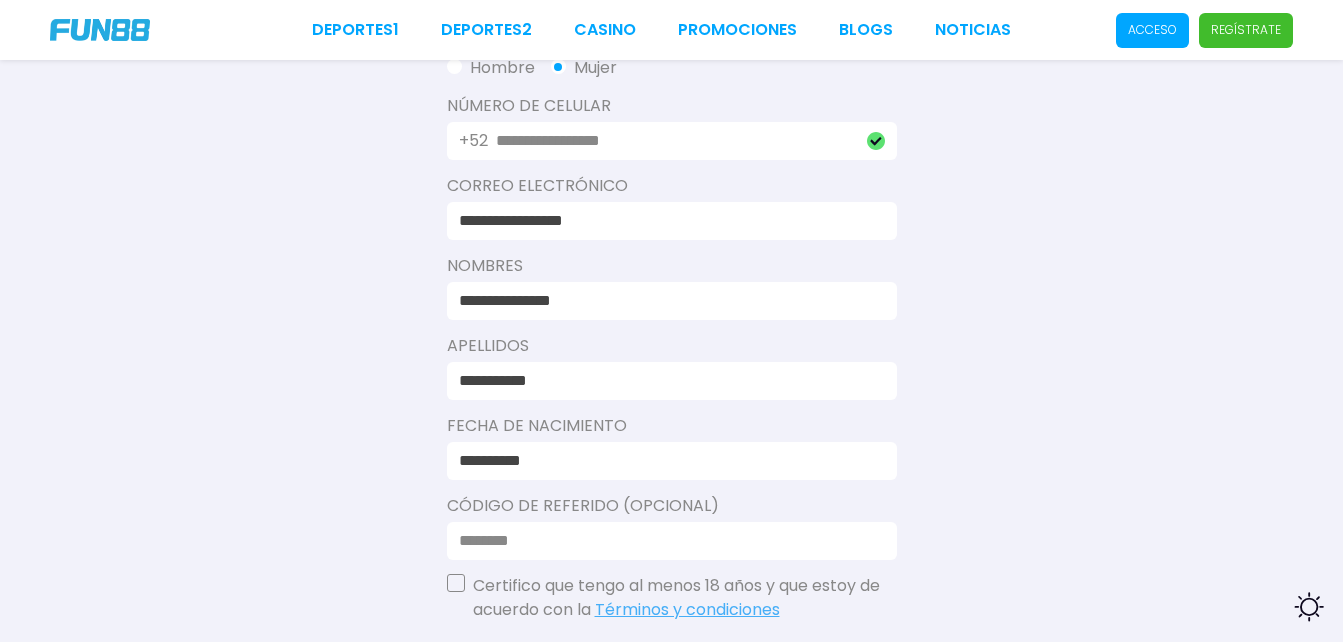 scroll, scrollTop: 498, scrollLeft: 0, axis: vertical 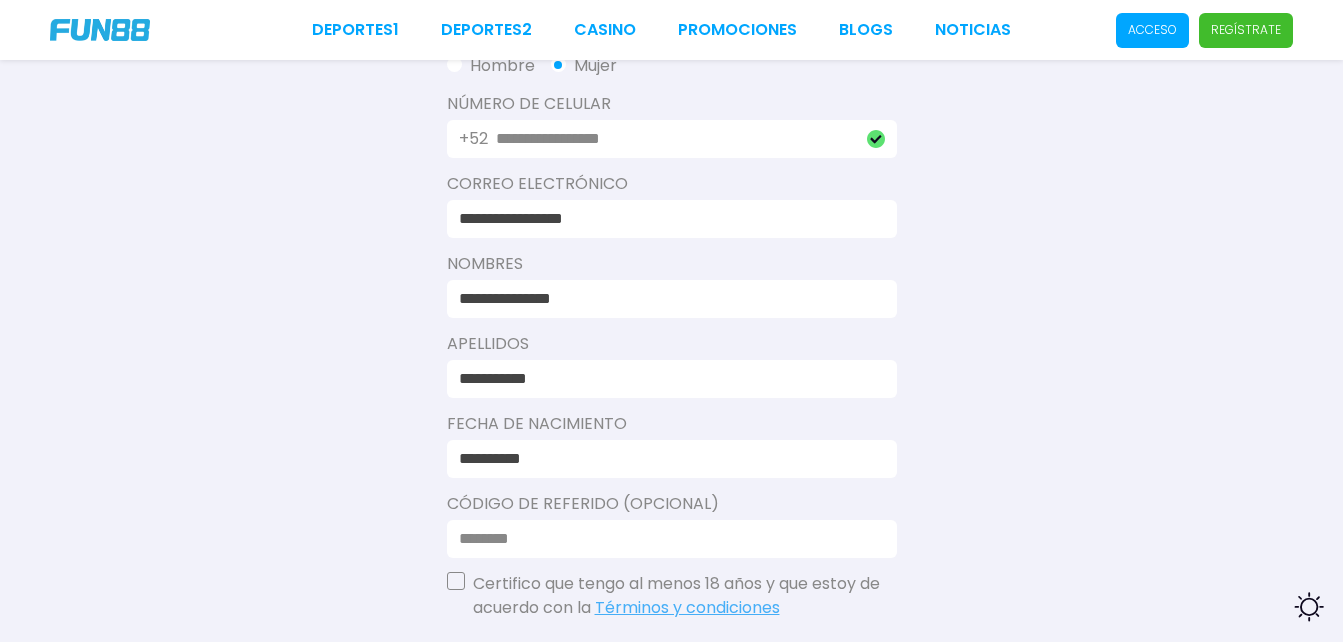 type on "**********" 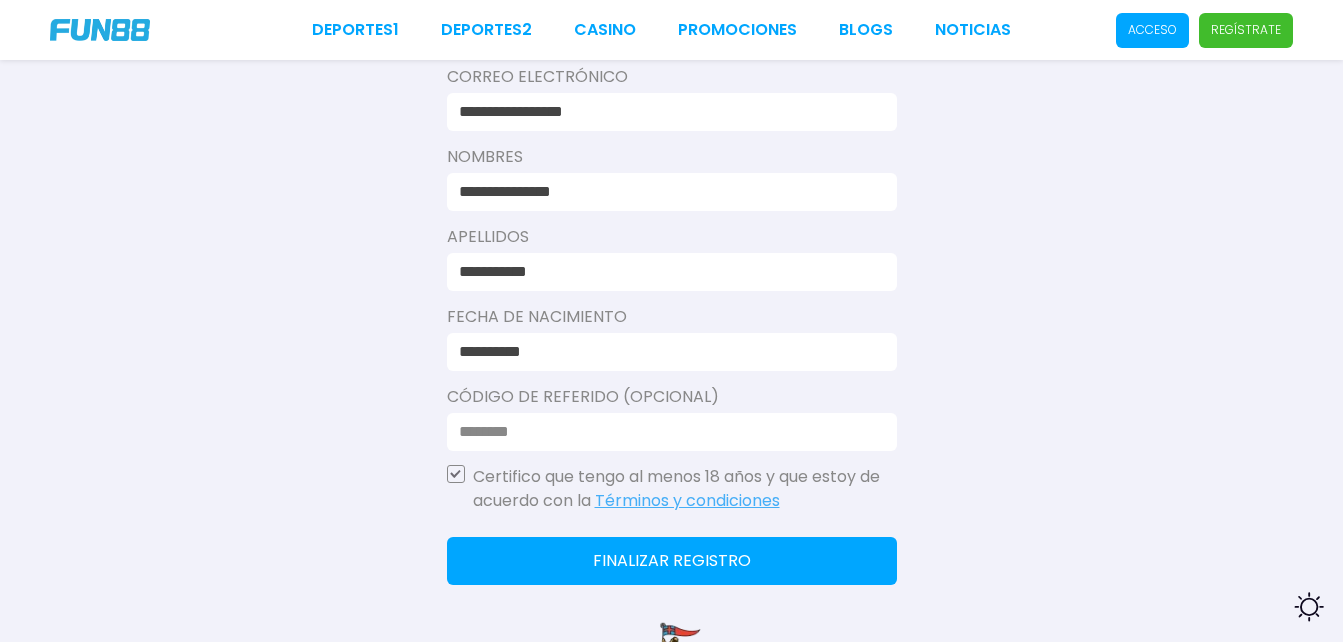 scroll, scrollTop: 611, scrollLeft: 0, axis: vertical 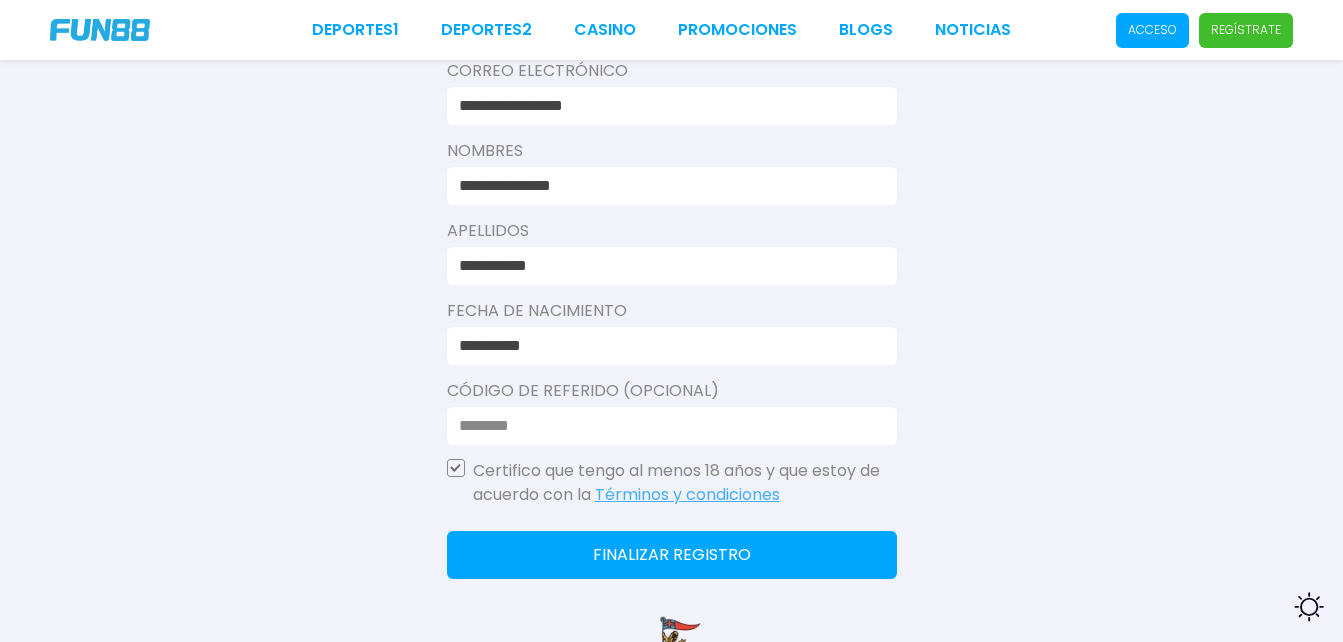 click on "Finalizar registro" 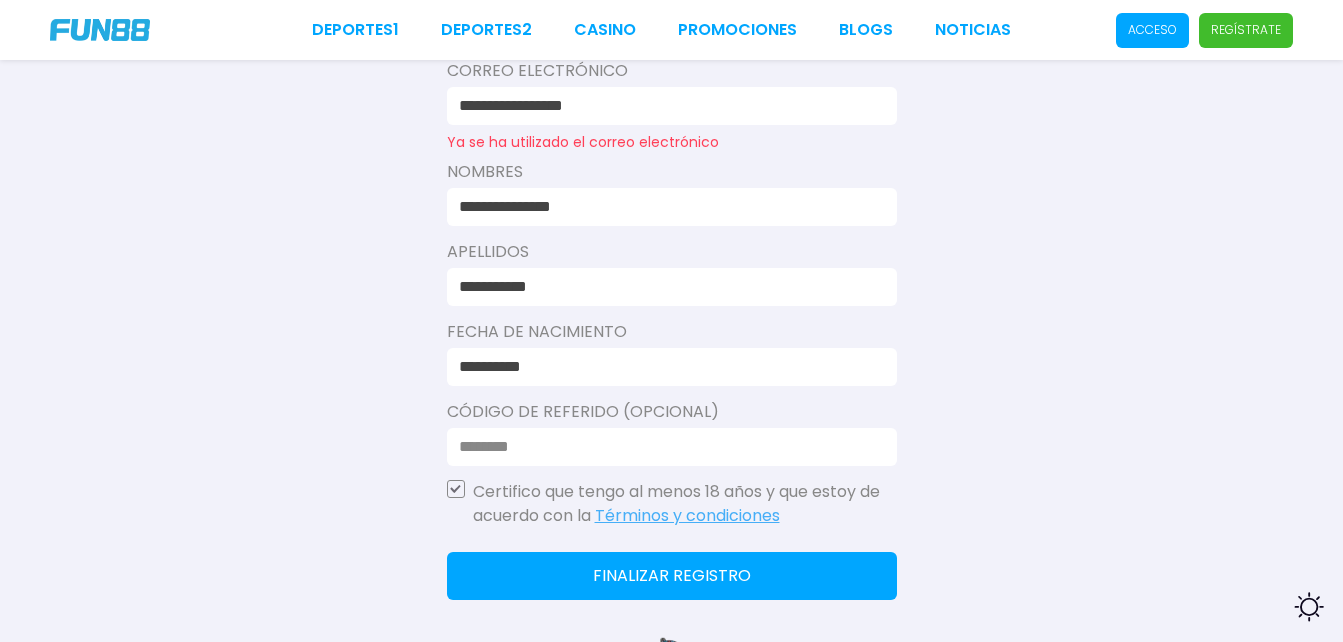 click on "**********" at bounding box center (666, 106) 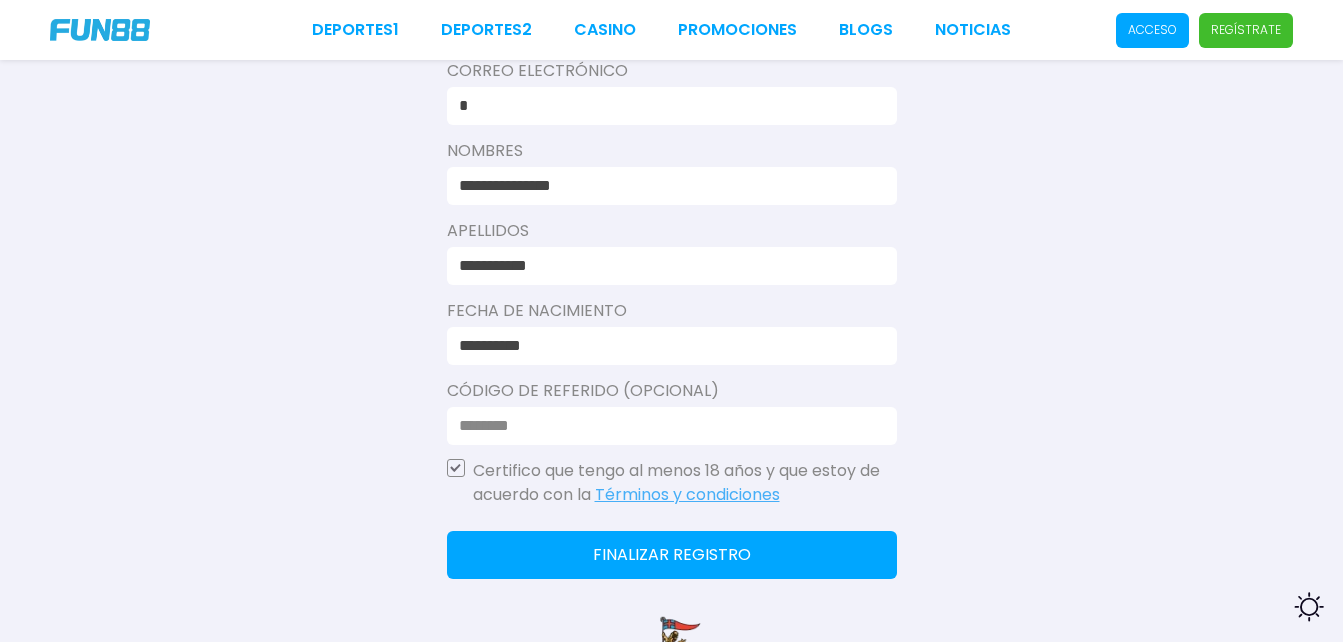 type on "**********" 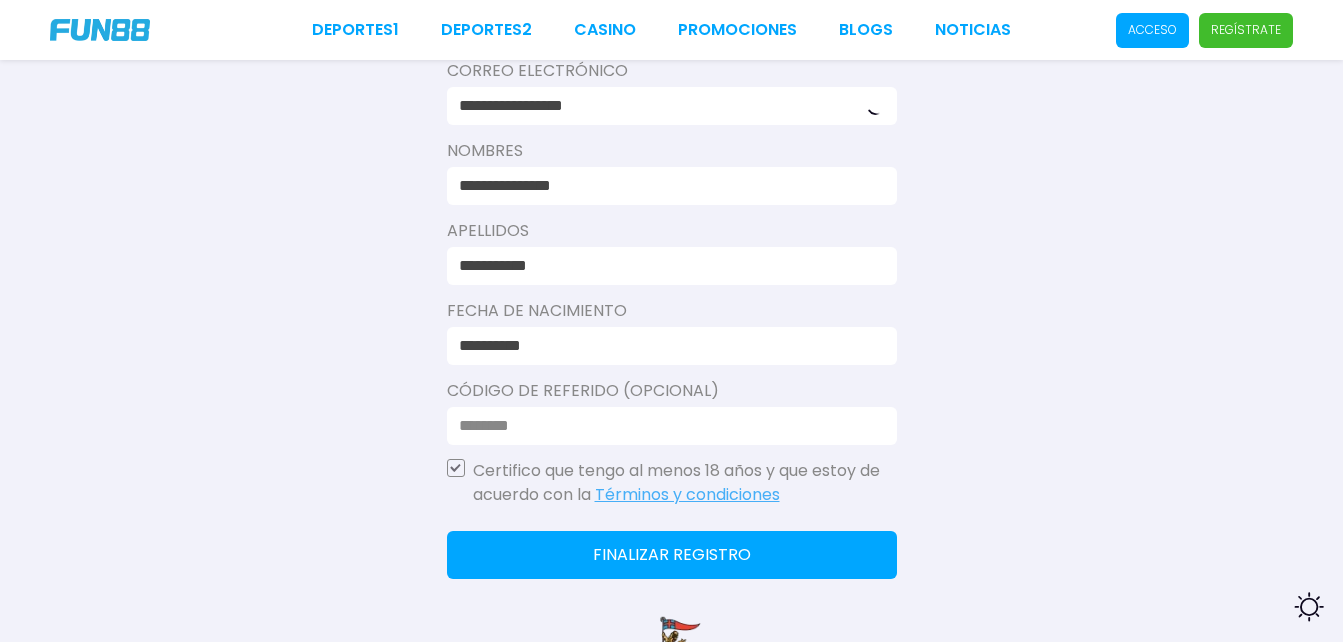 click on "Finalizar registro" 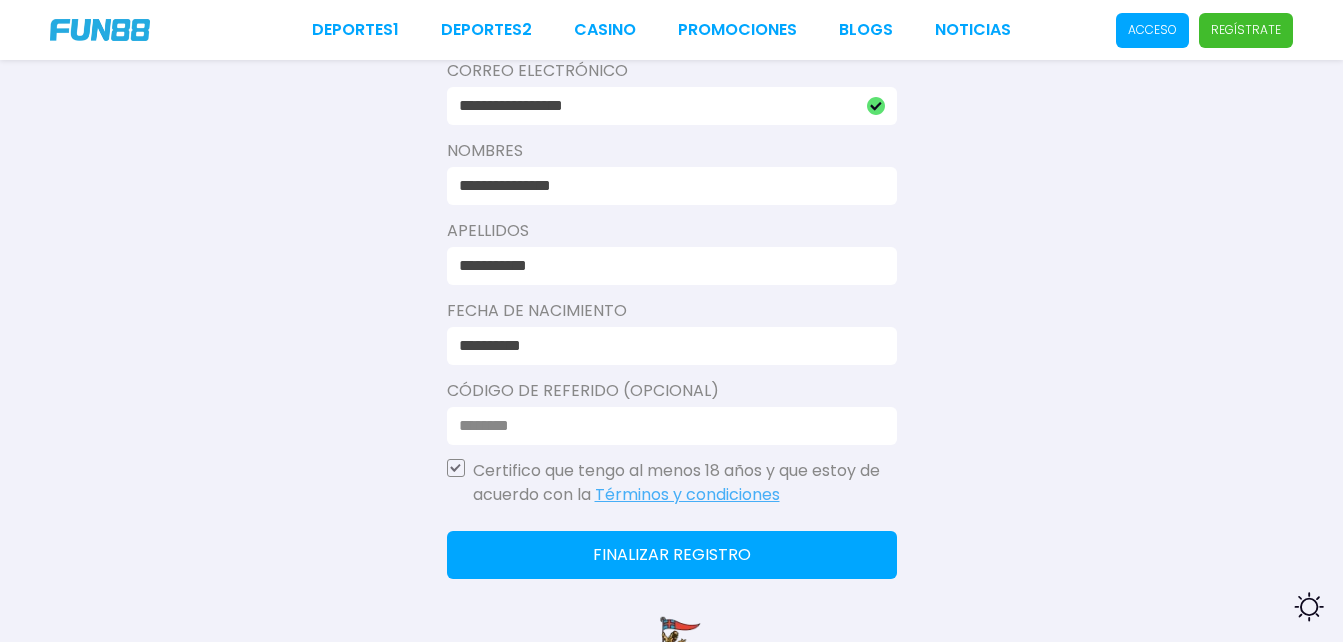 drag, startPoint x: 721, startPoint y: 549, endPoint x: 704, endPoint y: 520, distance: 33.61547 